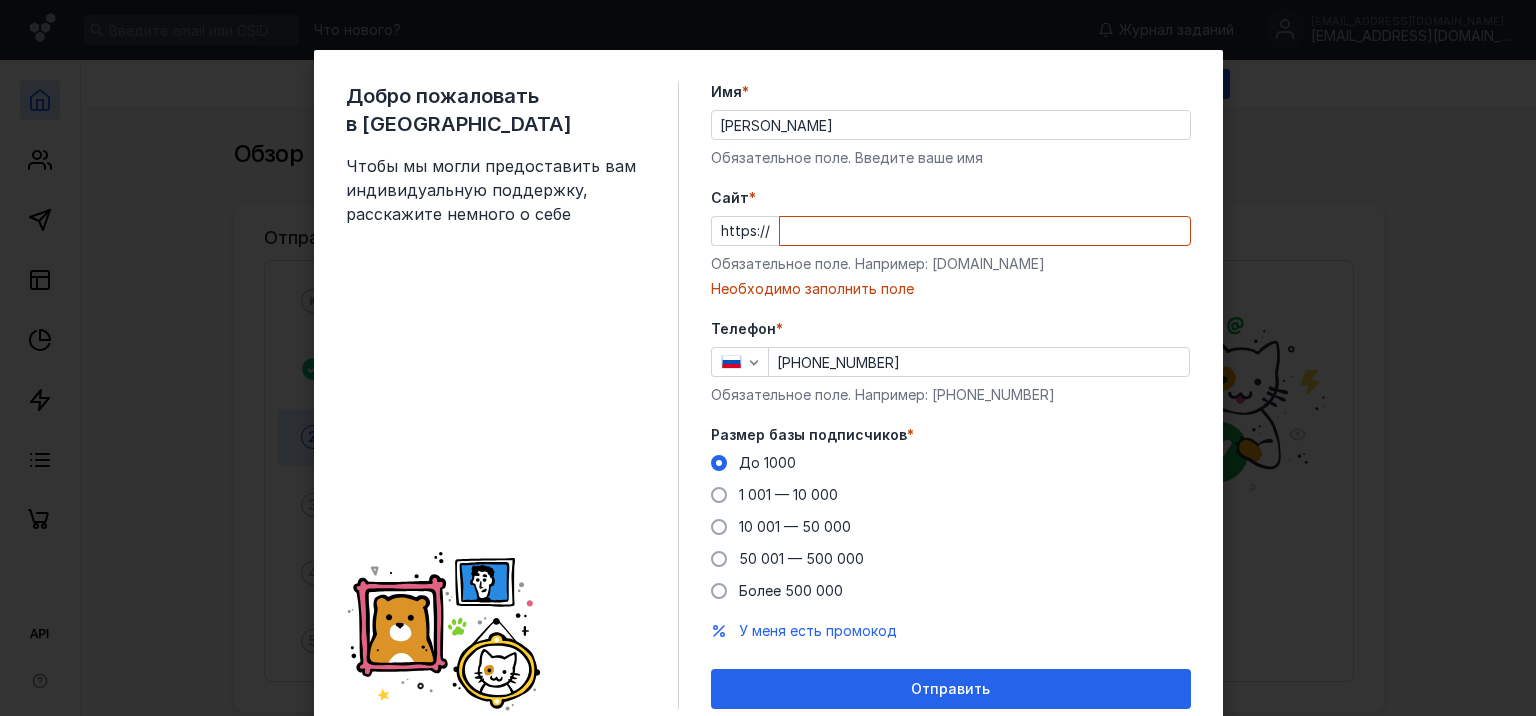 scroll, scrollTop: 0, scrollLeft: 0, axis: both 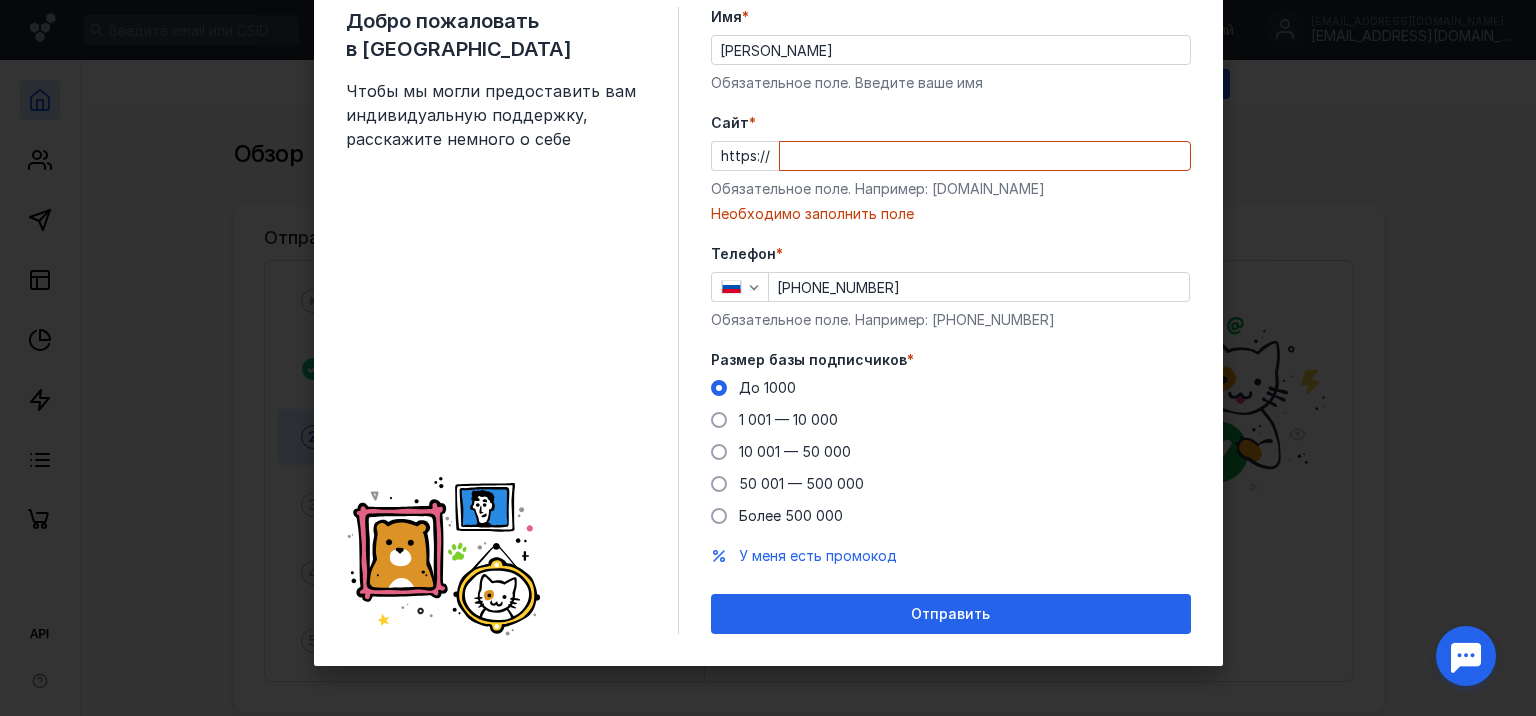 click on "Cайт  *" at bounding box center (985, 156) 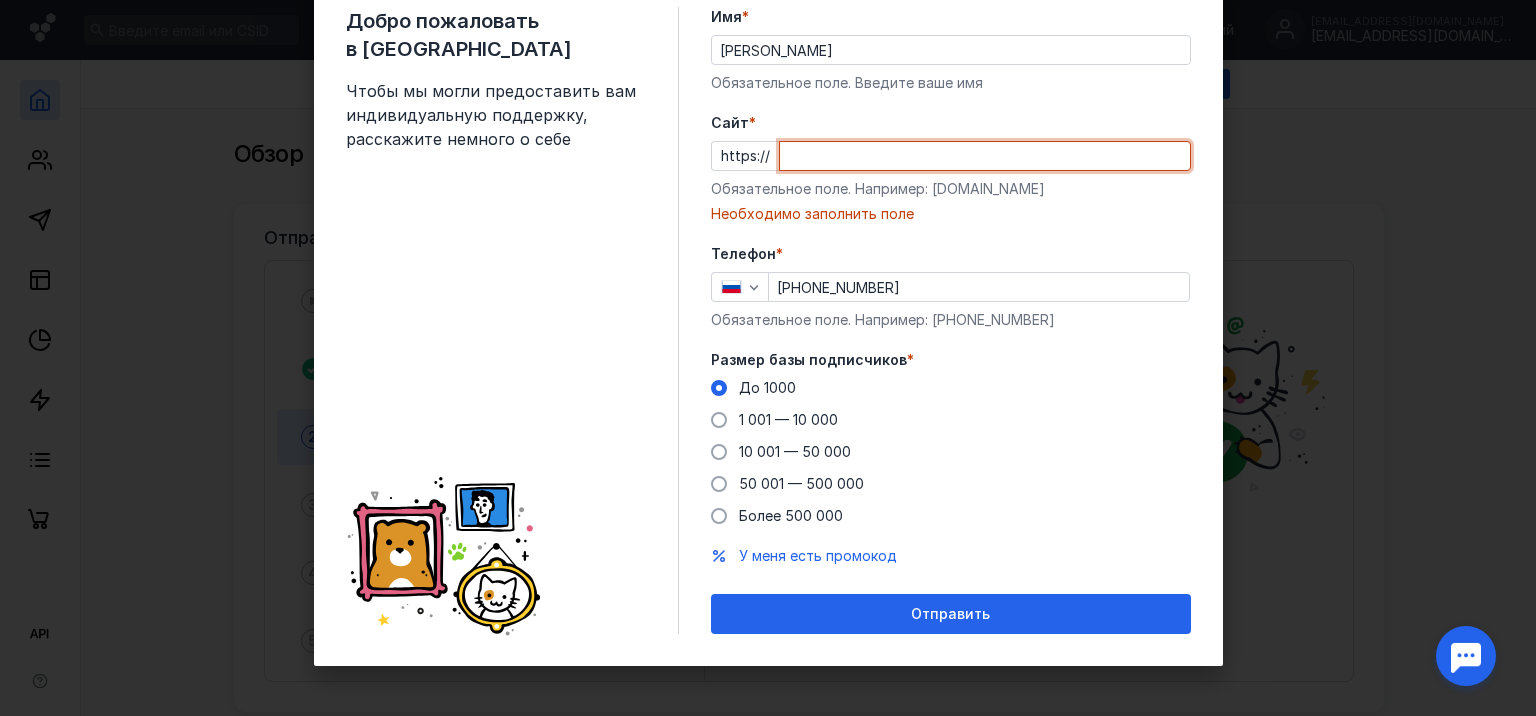 paste on "[EMAIL_ADDRESS][DOMAIN_NAME]" 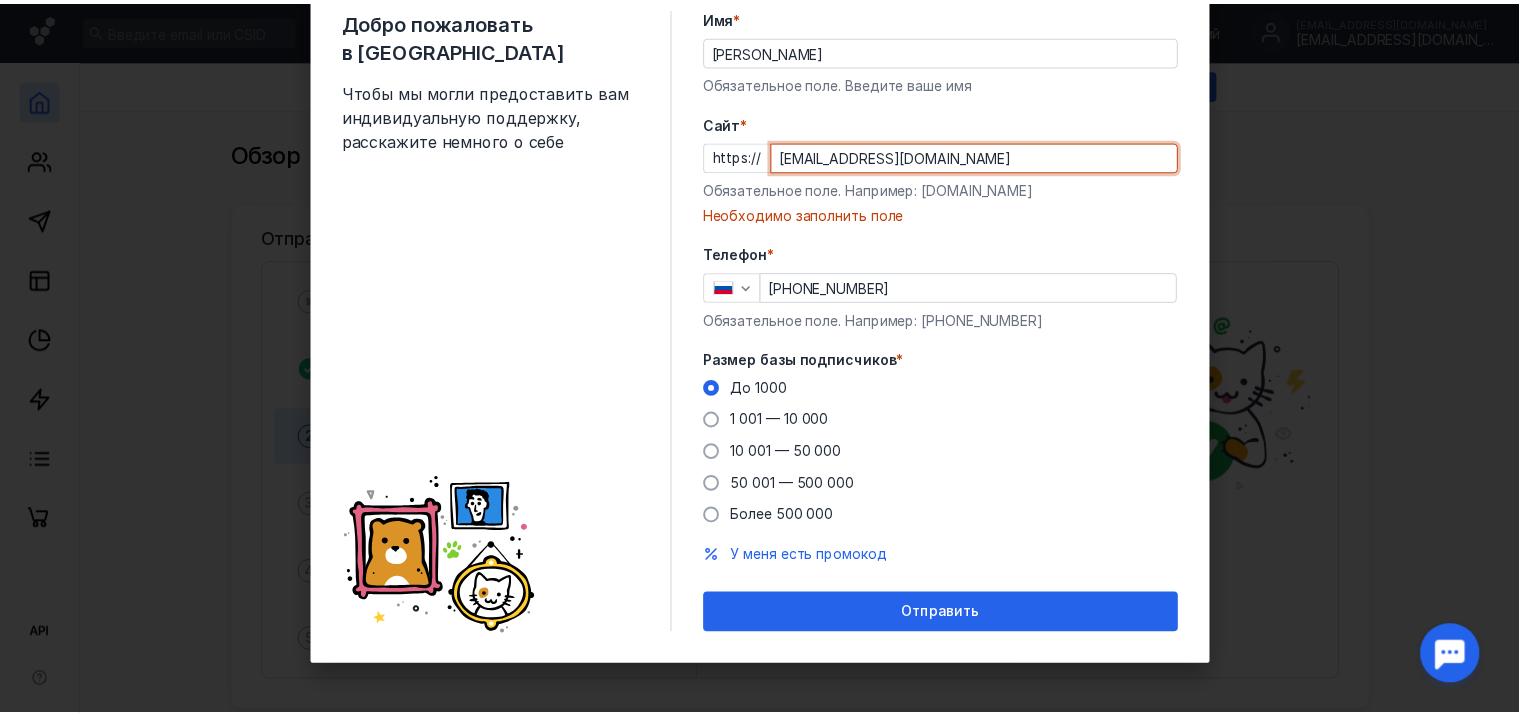 scroll, scrollTop: 50, scrollLeft: 0, axis: vertical 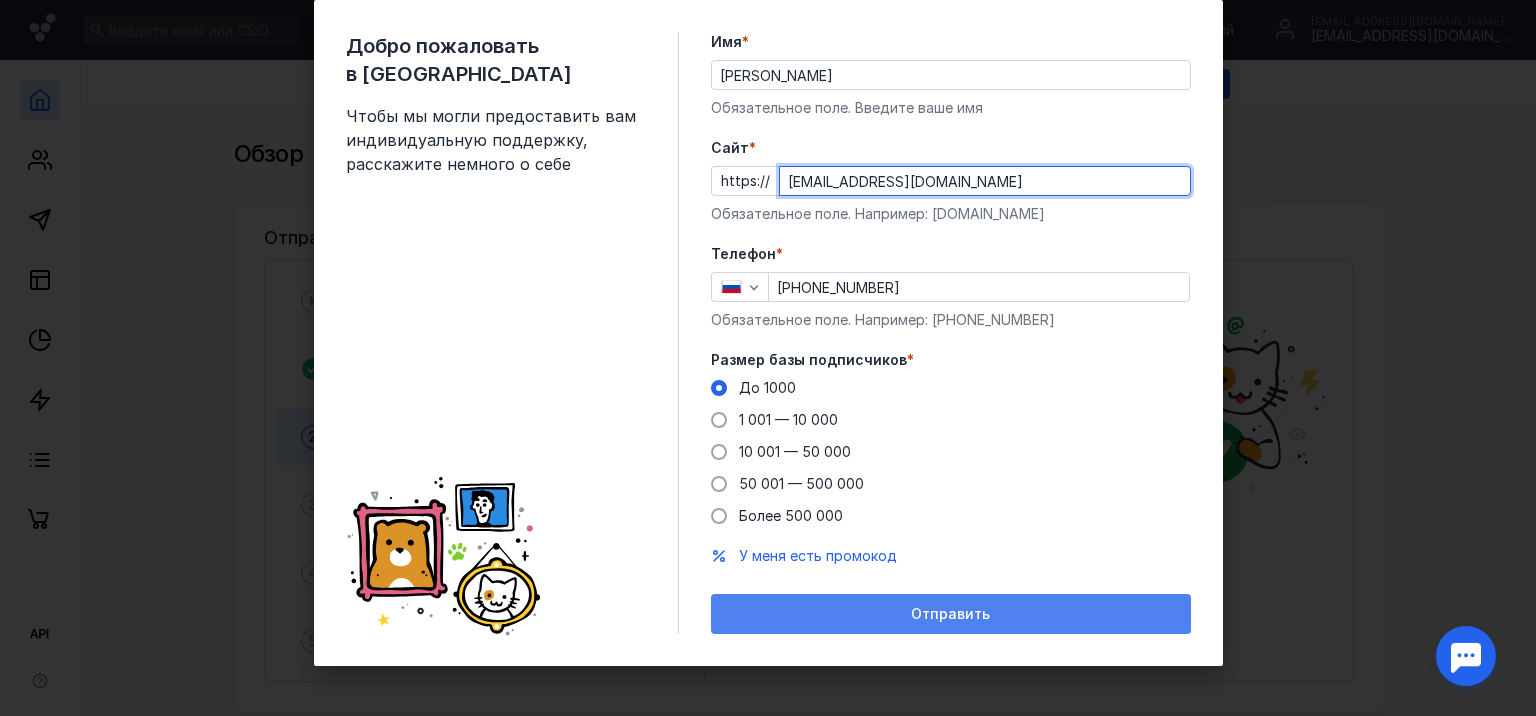 type on "[EMAIL_ADDRESS][DOMAIN_NAME]" 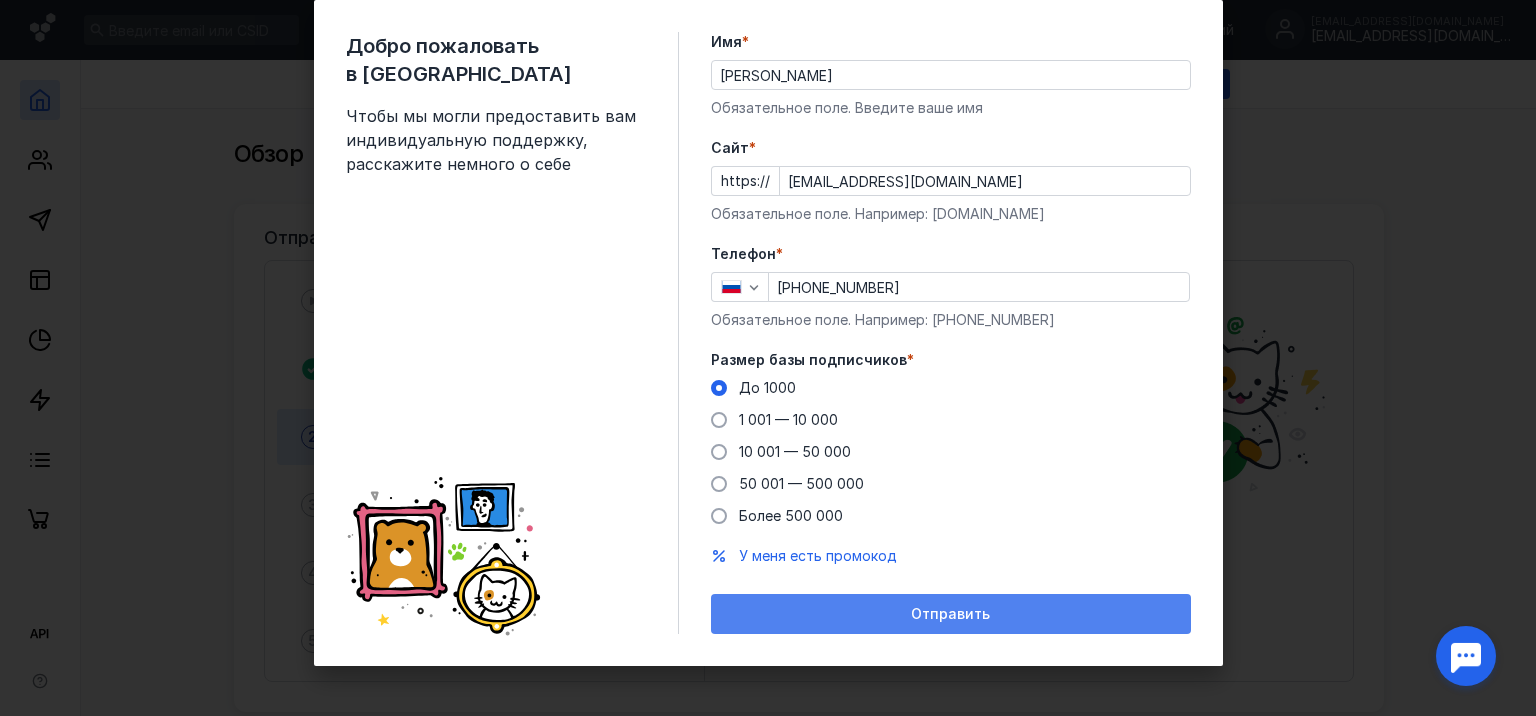 click on "Отправить" at bounding box center [951, 614] 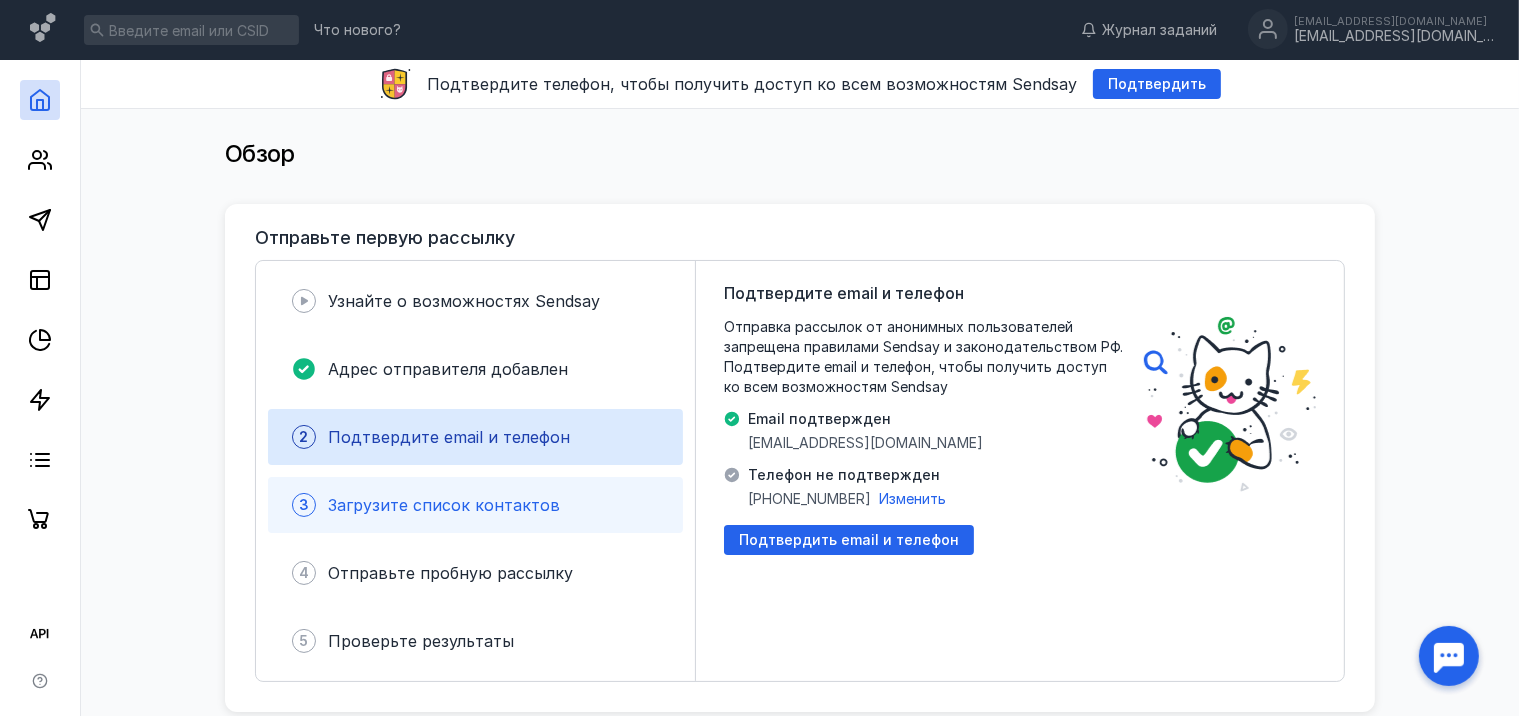 click on "Загрузите список контактов" at bounding box center [444, 505] 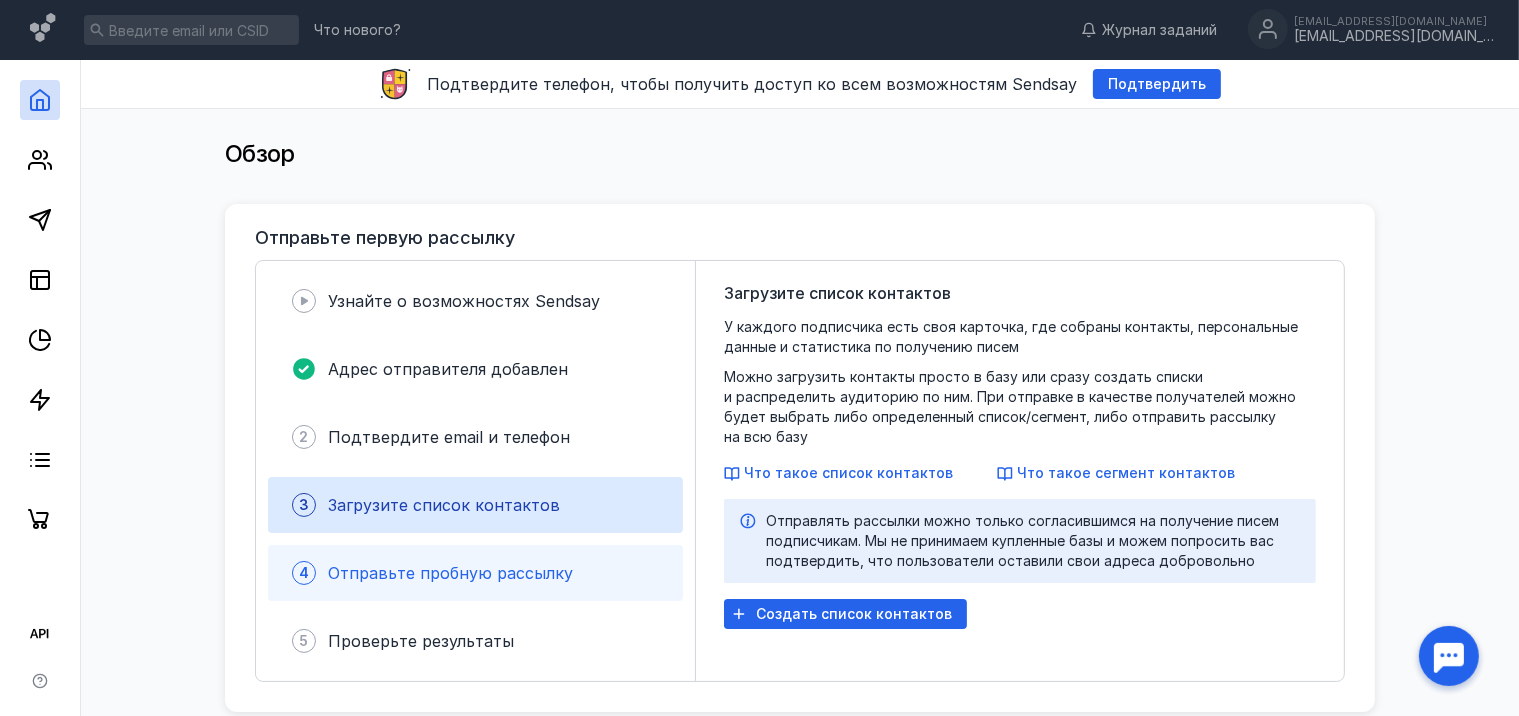 click on "Отправьте пробную рассылку" at bounding box center (450, 573) 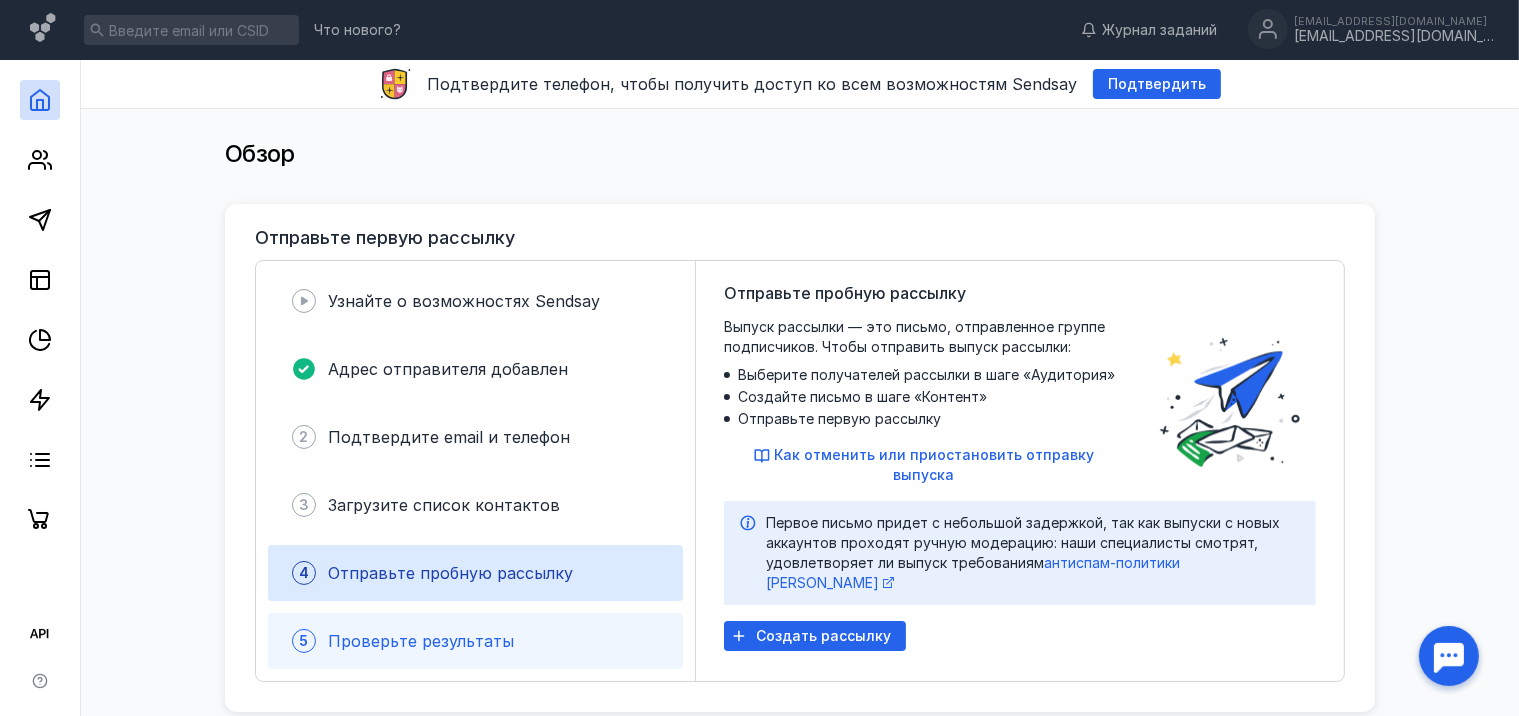 click on "Проверьте результаты" at bounding box center [421, 641] 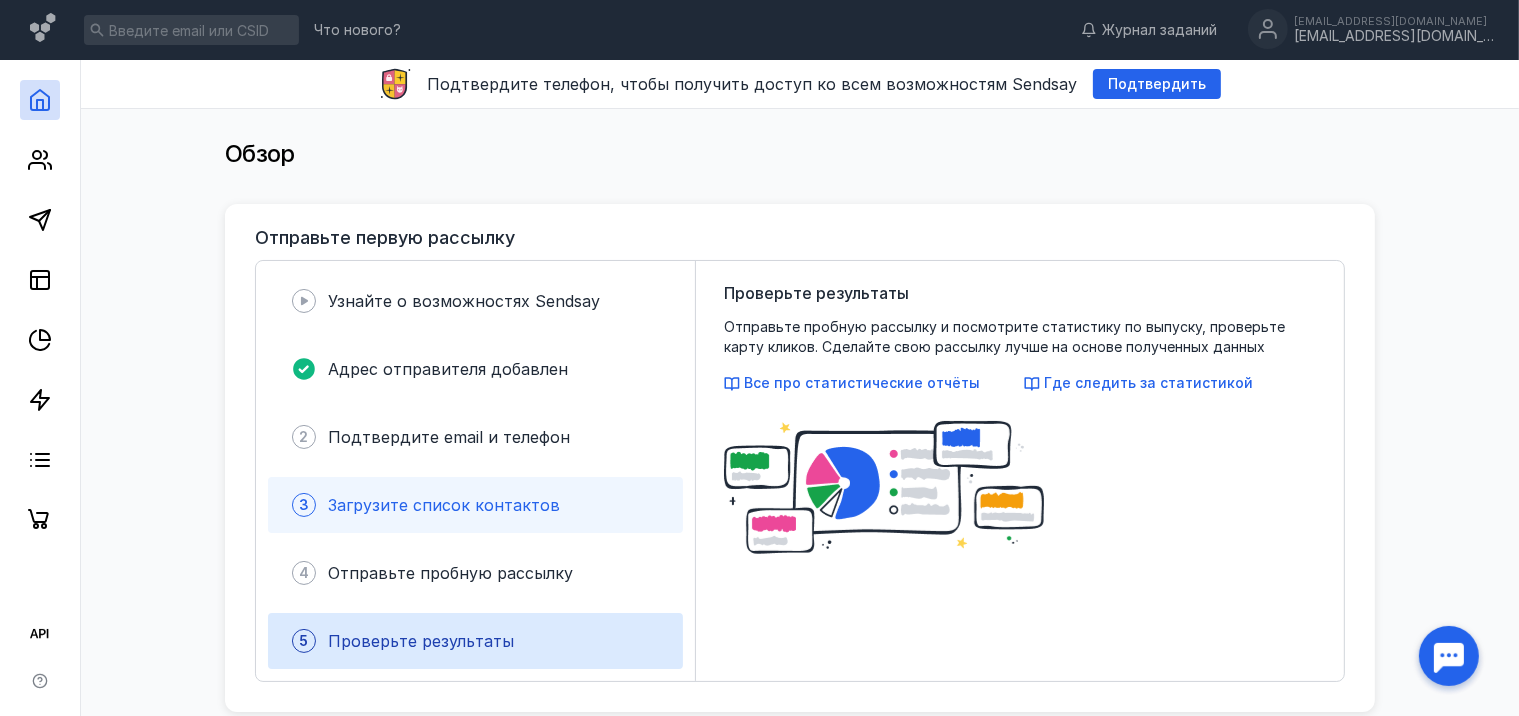 click on "Загрузите список контактов" at bounding box center [444, 505] 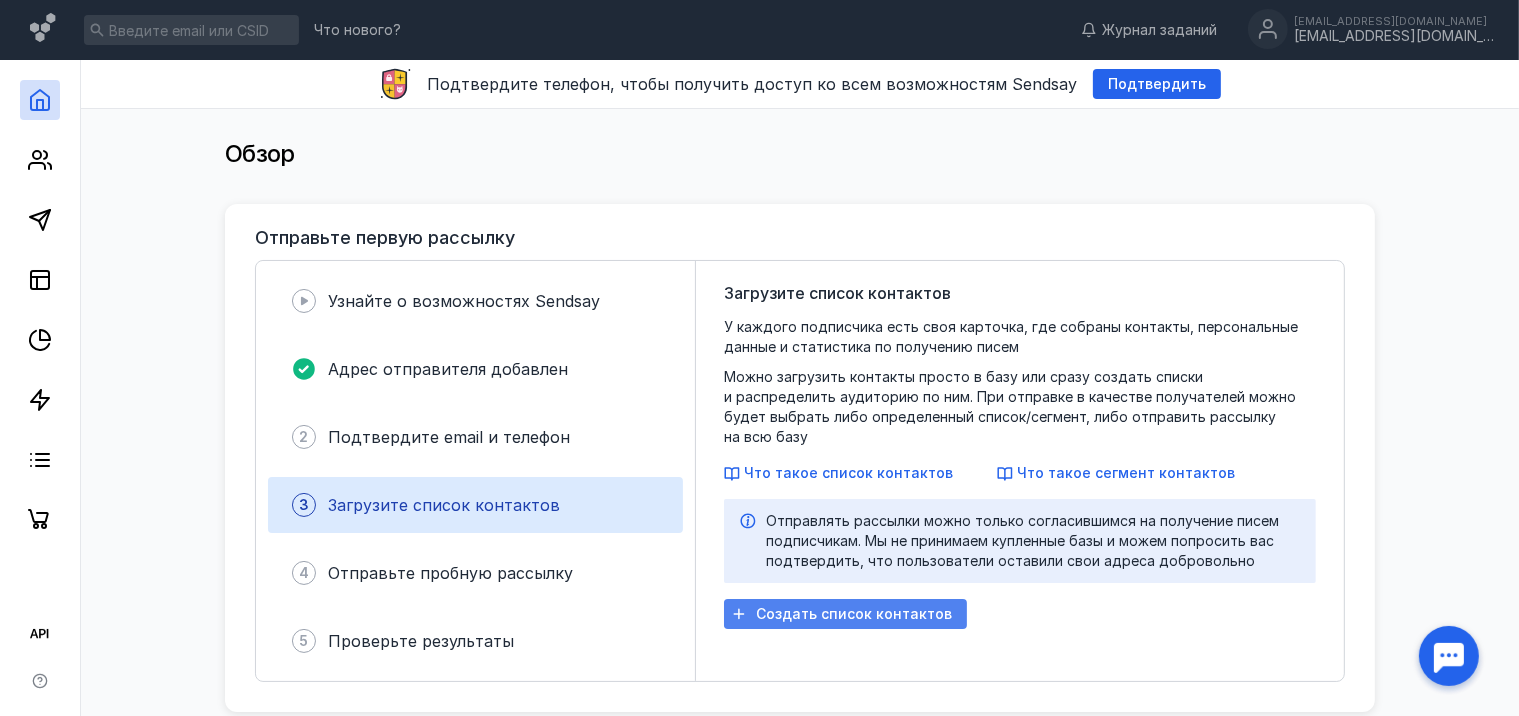 click on "Создать список контактов" at bounding box center [854, 614] 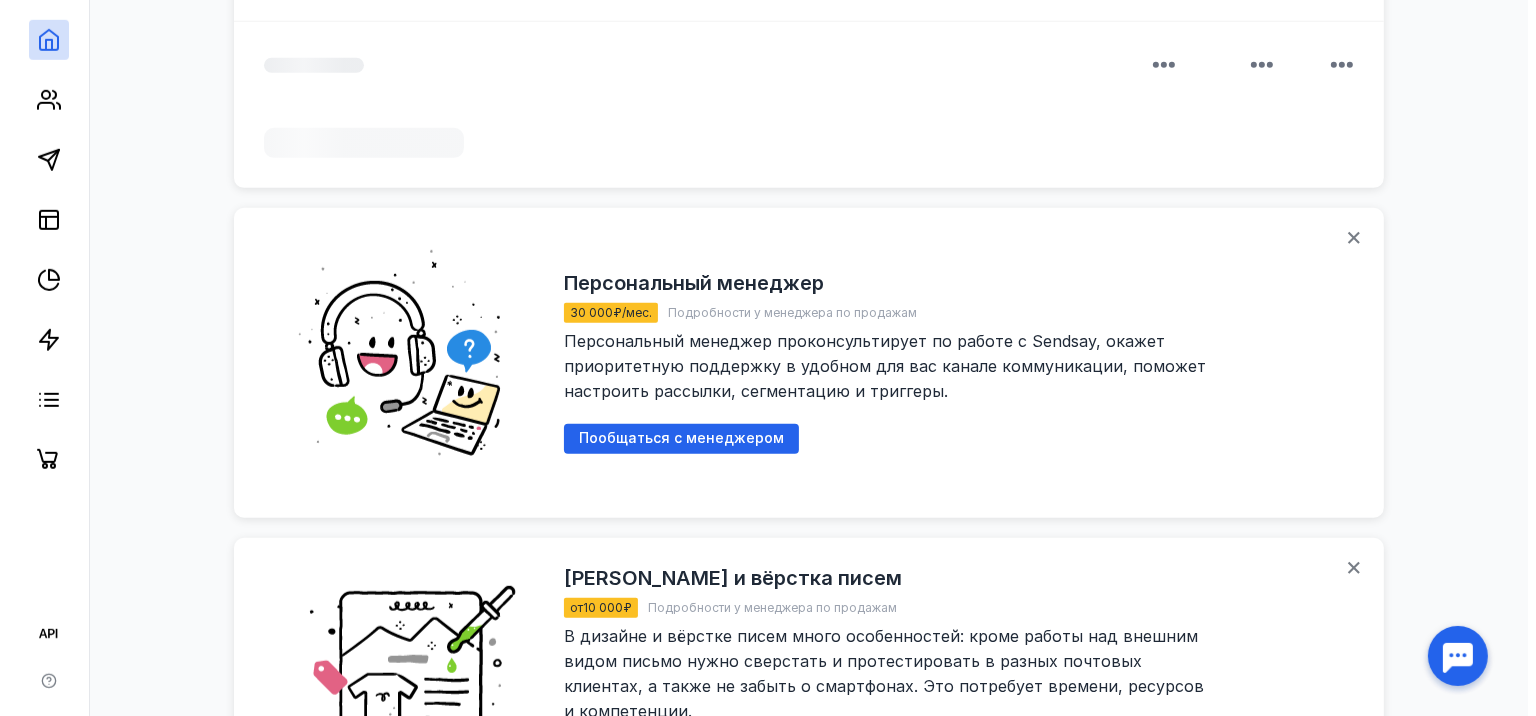 scroll, scrollTop: 1400, scrollLeft: 0, axis: vertical 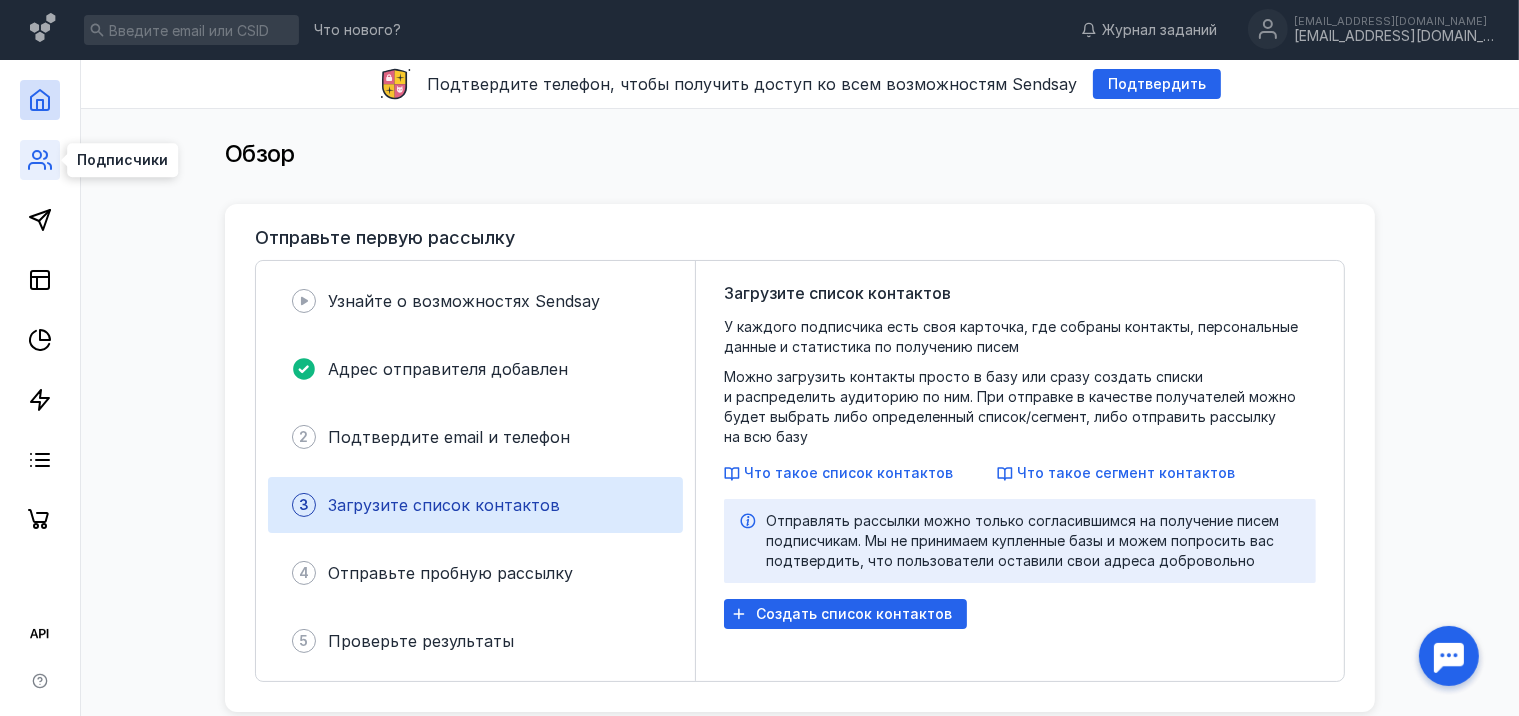 click 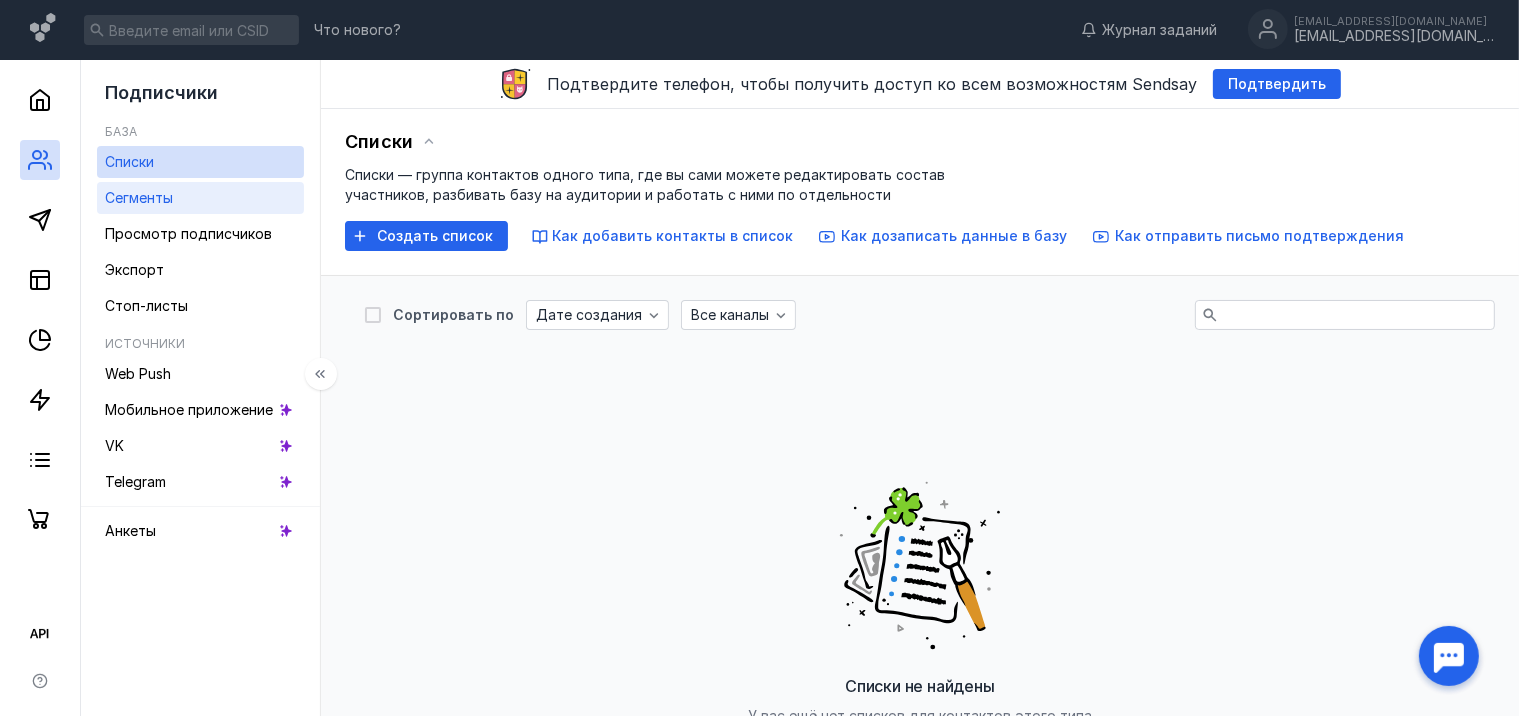 click on "Сегменты" at bounding box center [139, 197] 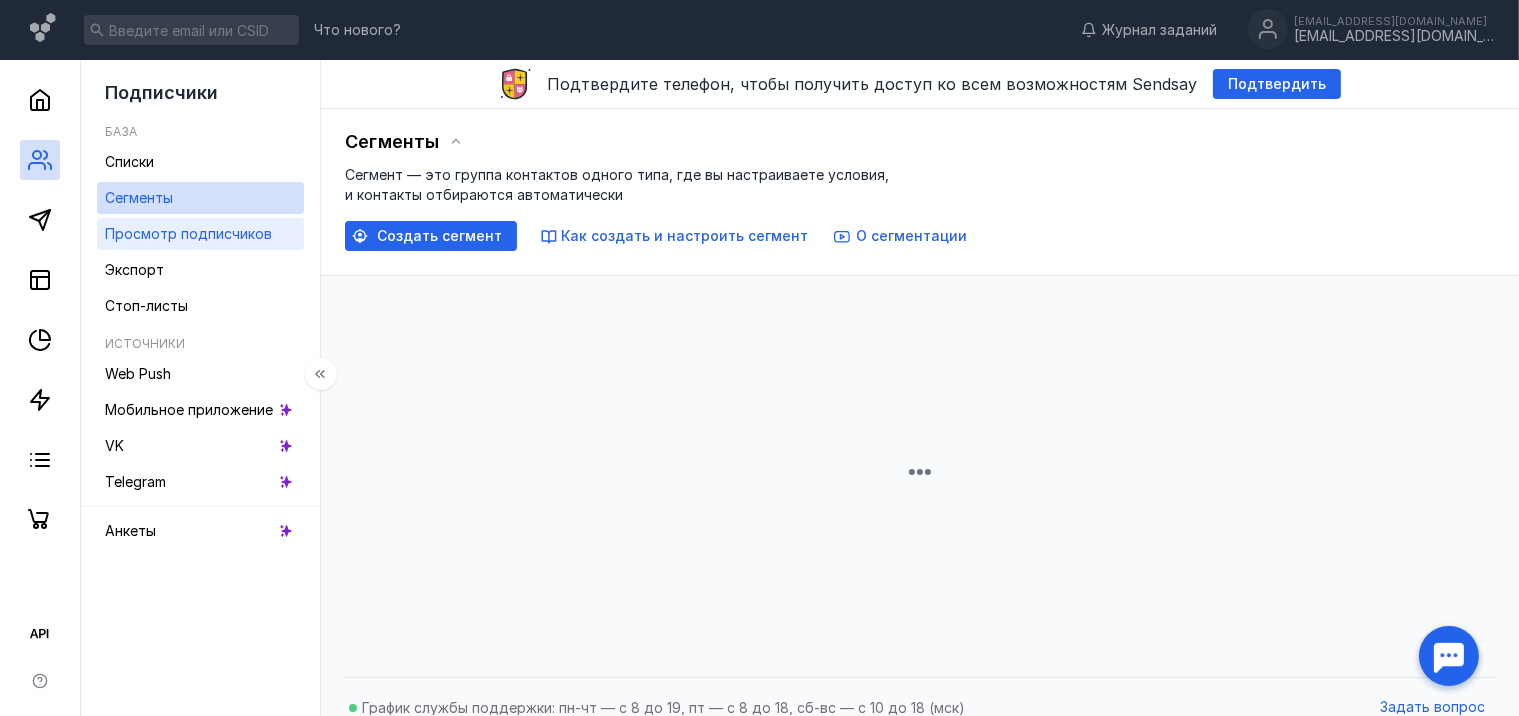 click on "Просмотр подписчиков" at bounding box center (188, 233) 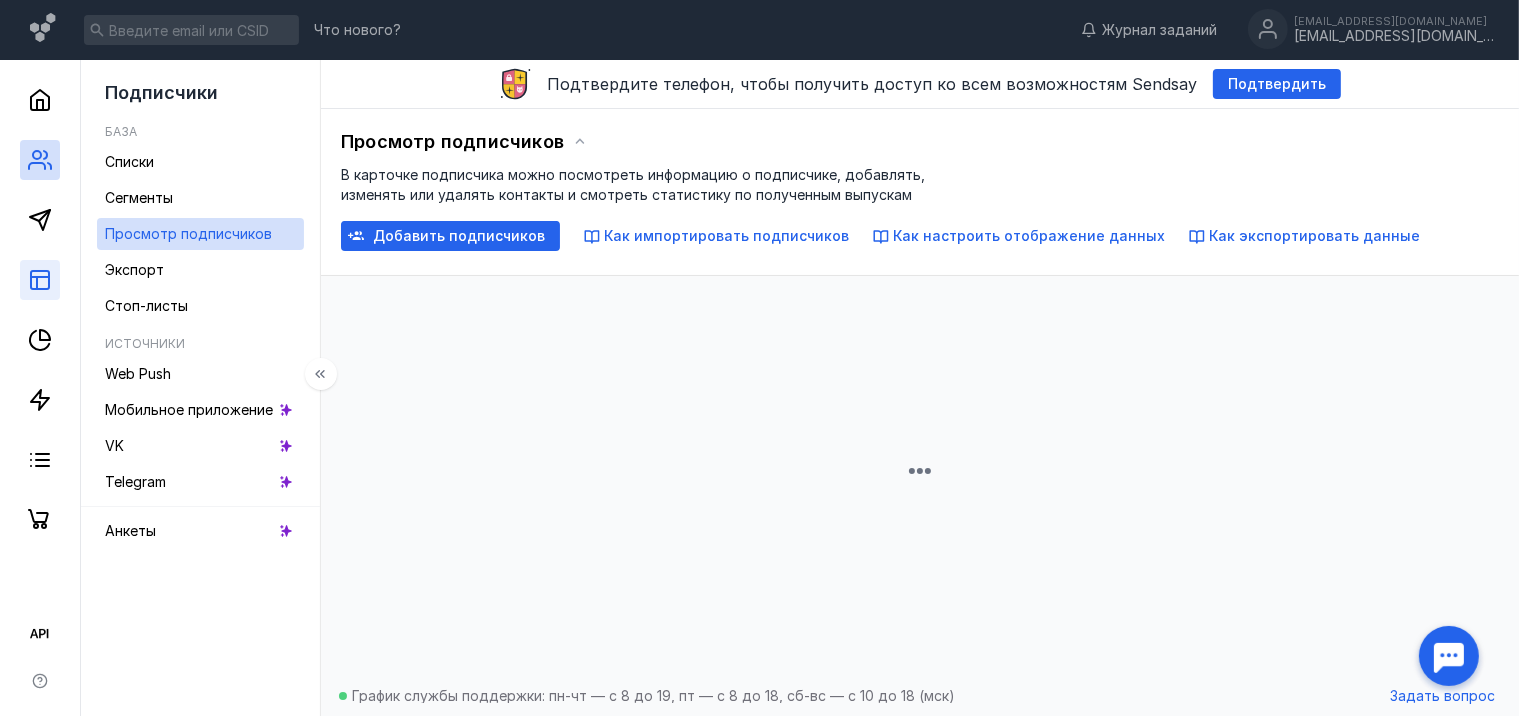 click at bounding box center (40, 280) 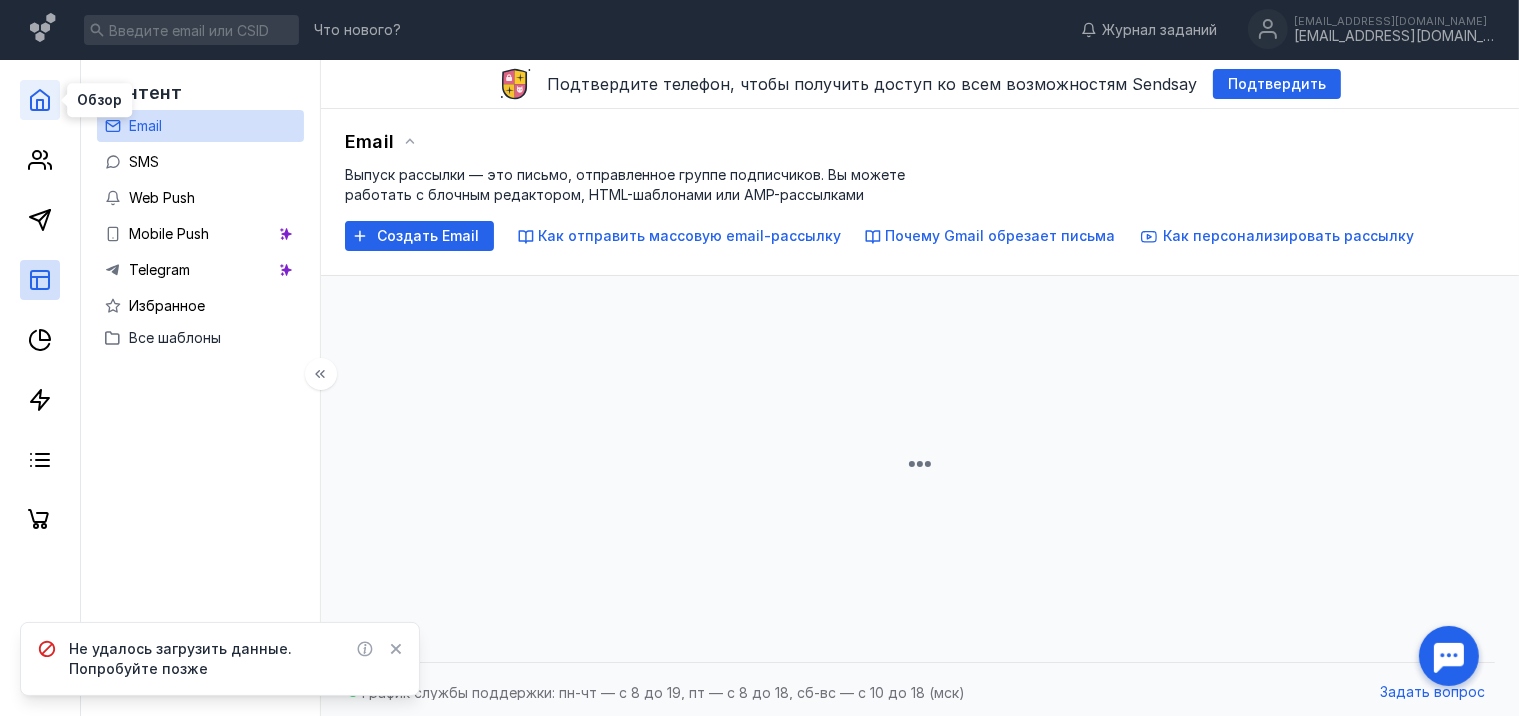 click 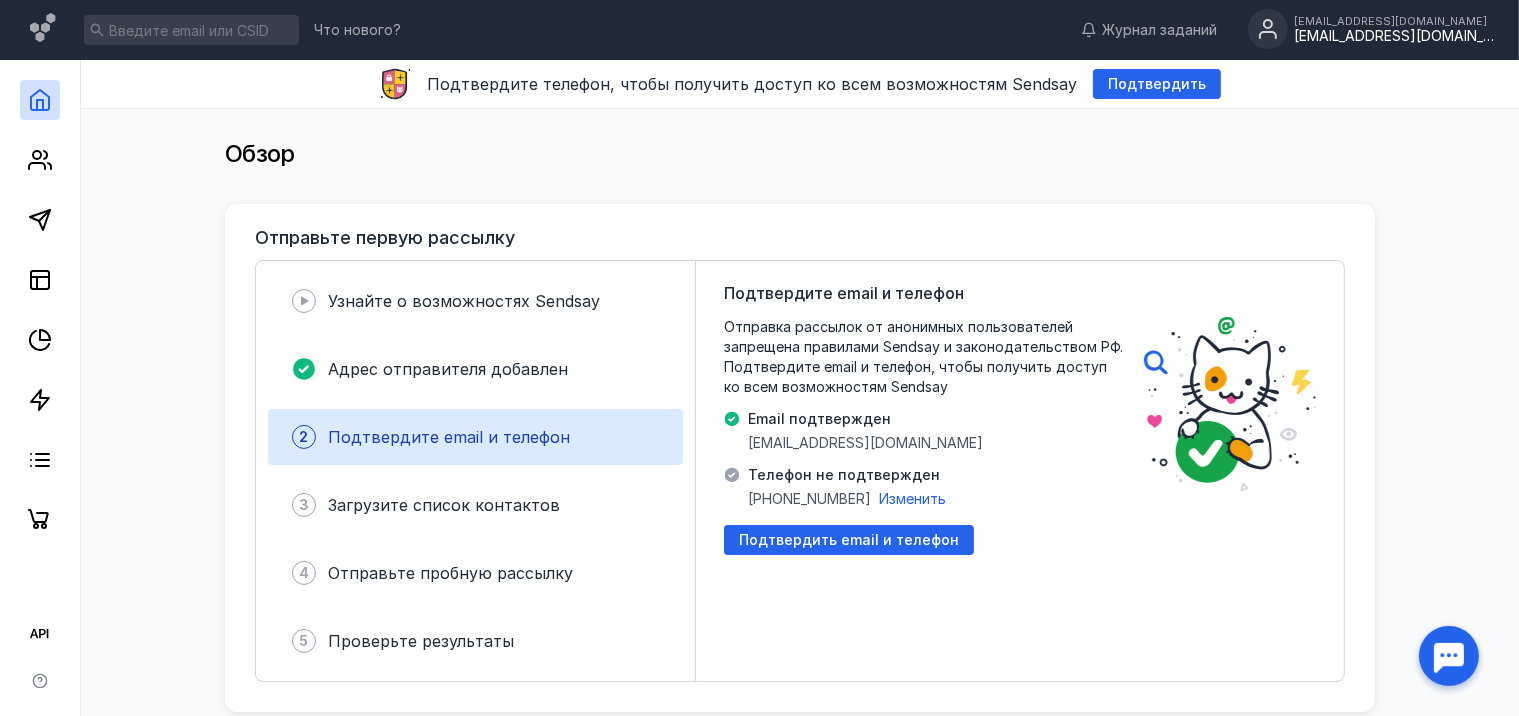 click on "[EMAIL_ADDRESS][DOMAIN_NAME]" at bounding box center [1394, 36] 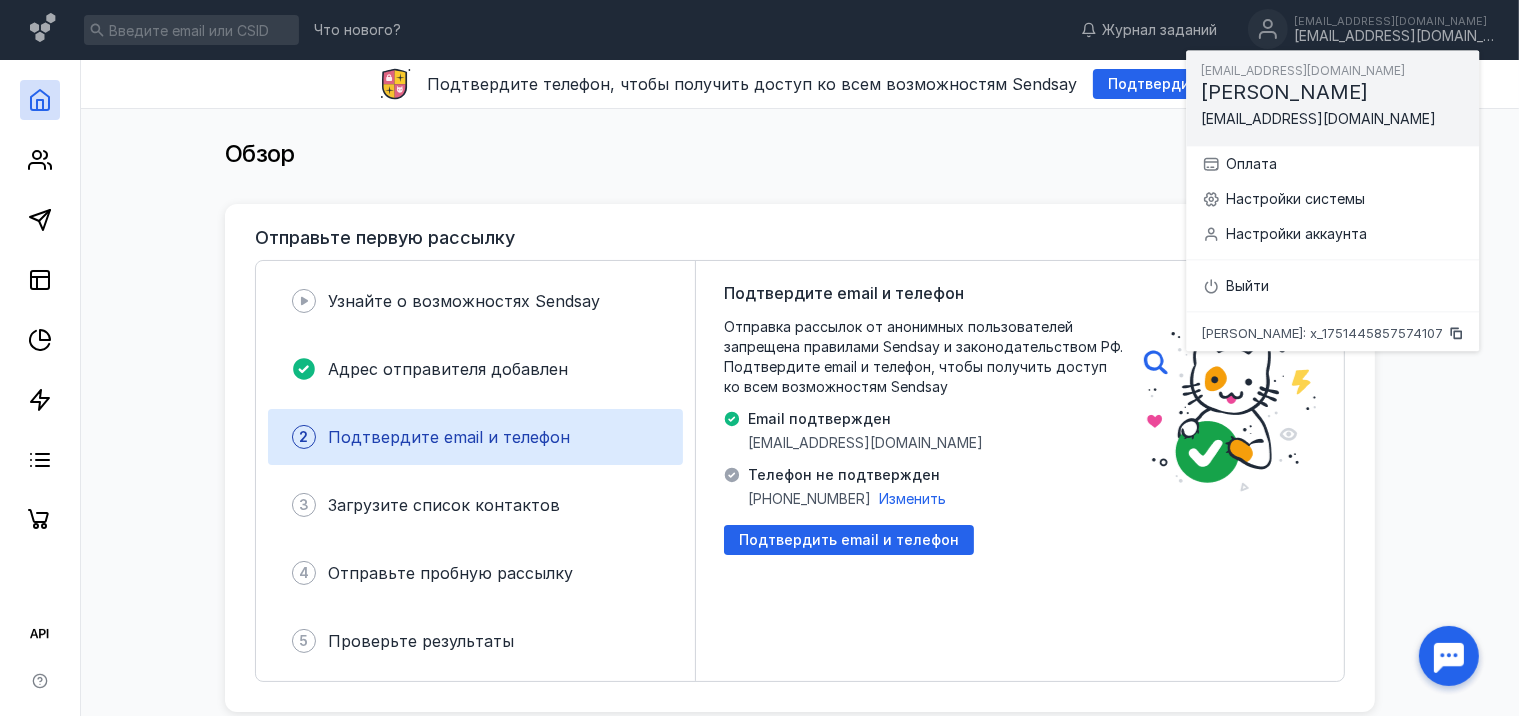 click on "Обзор" at bounding box center (800, 154) 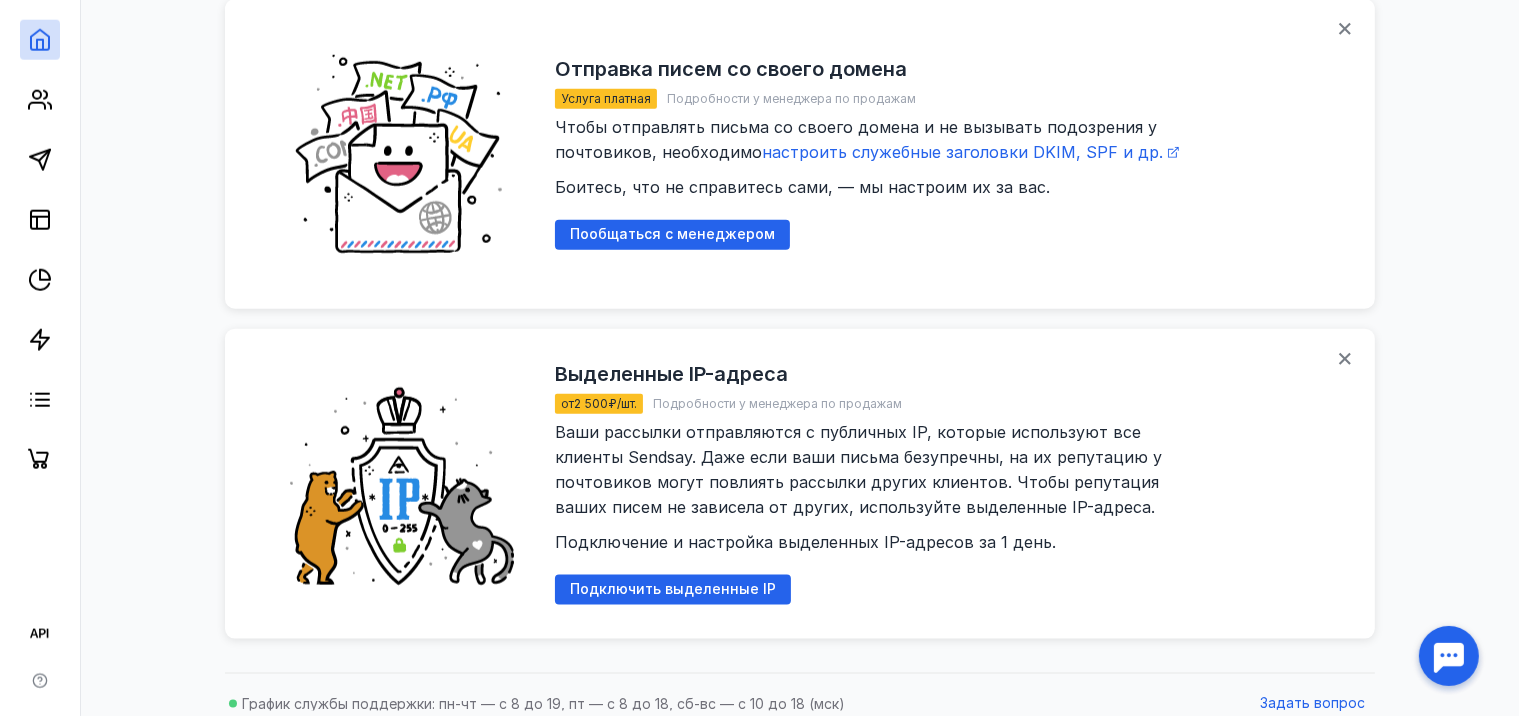 scroll, scrollTop: 2081, scrollLeft: 0, axis: vertical 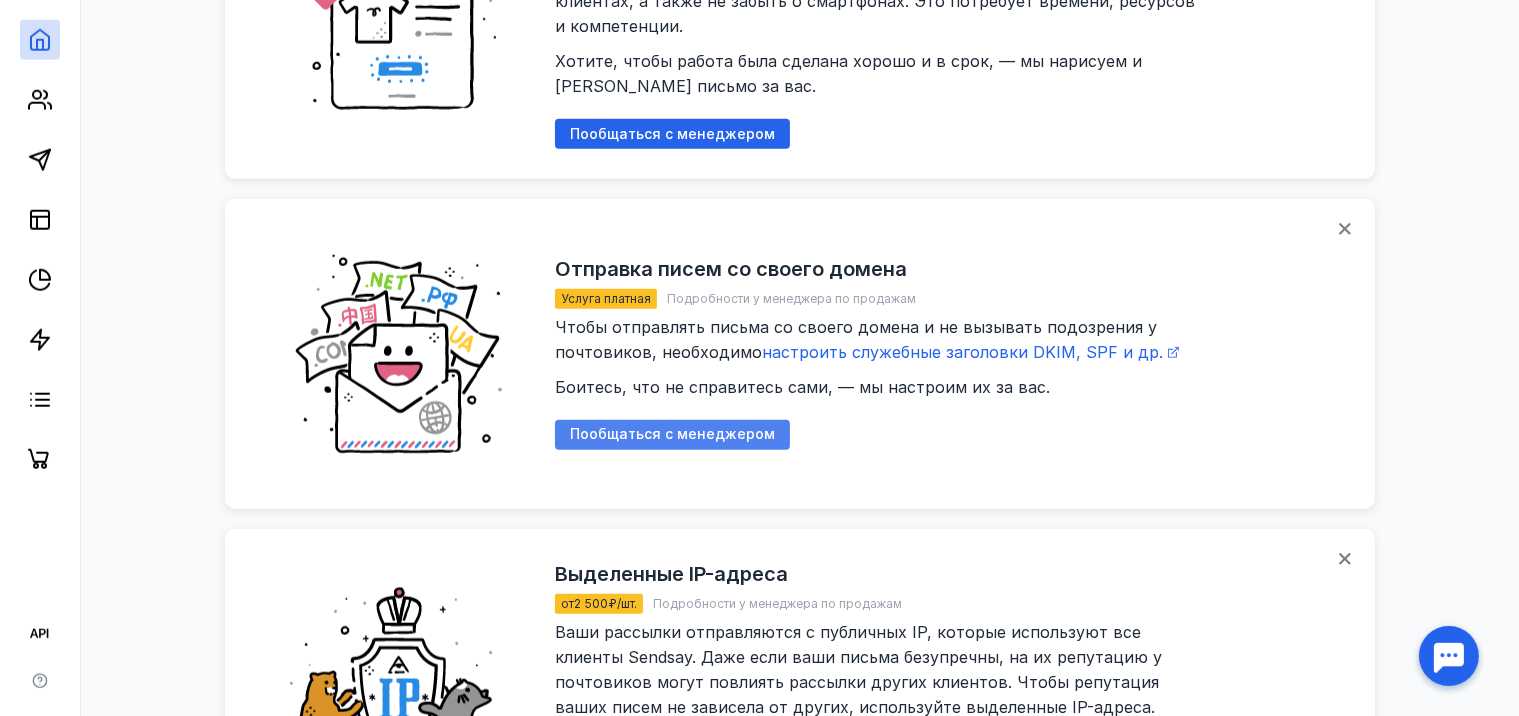 click on "Пообщаться с менеджером" at bounding box center [672, 434] 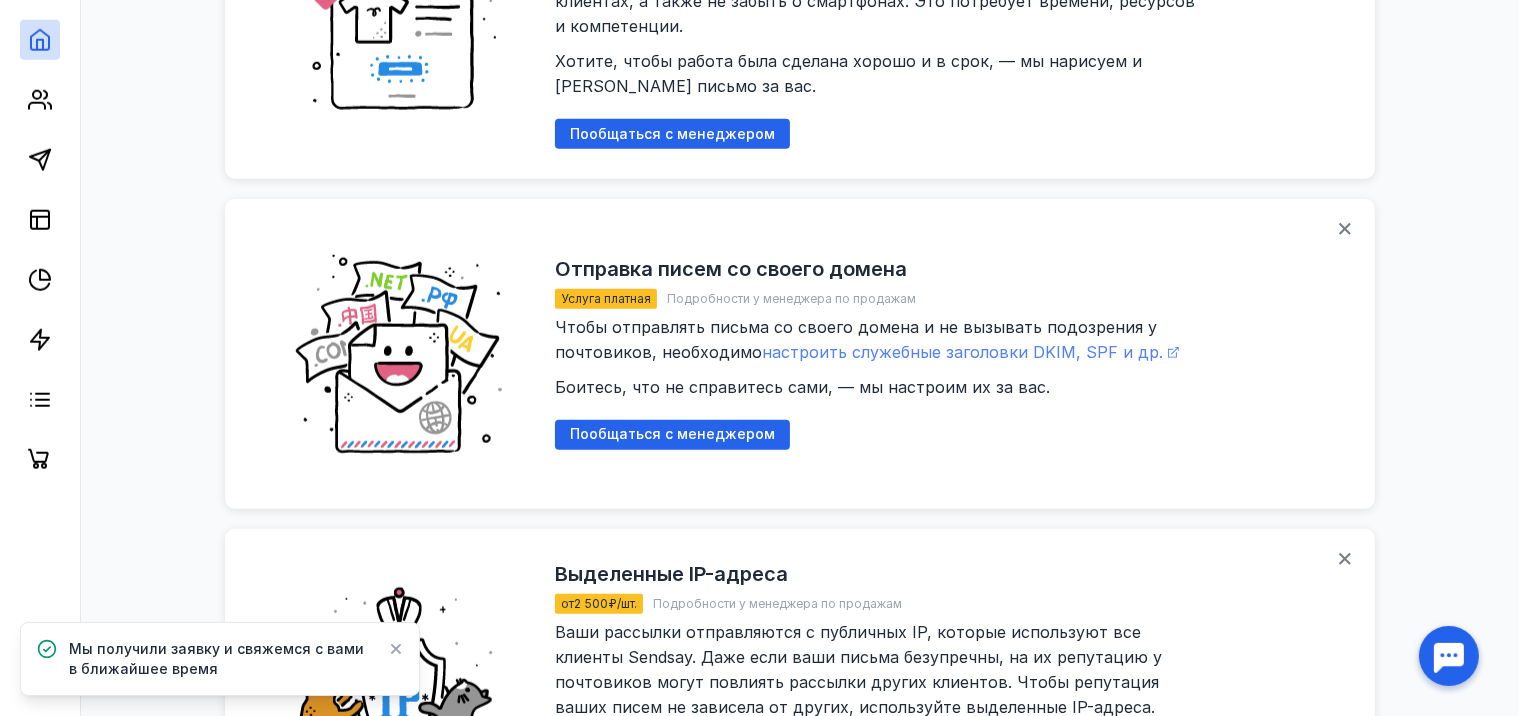 click on "настроить служебные заголовки DKIM, SPF и др." at bounding box center [962, 352] 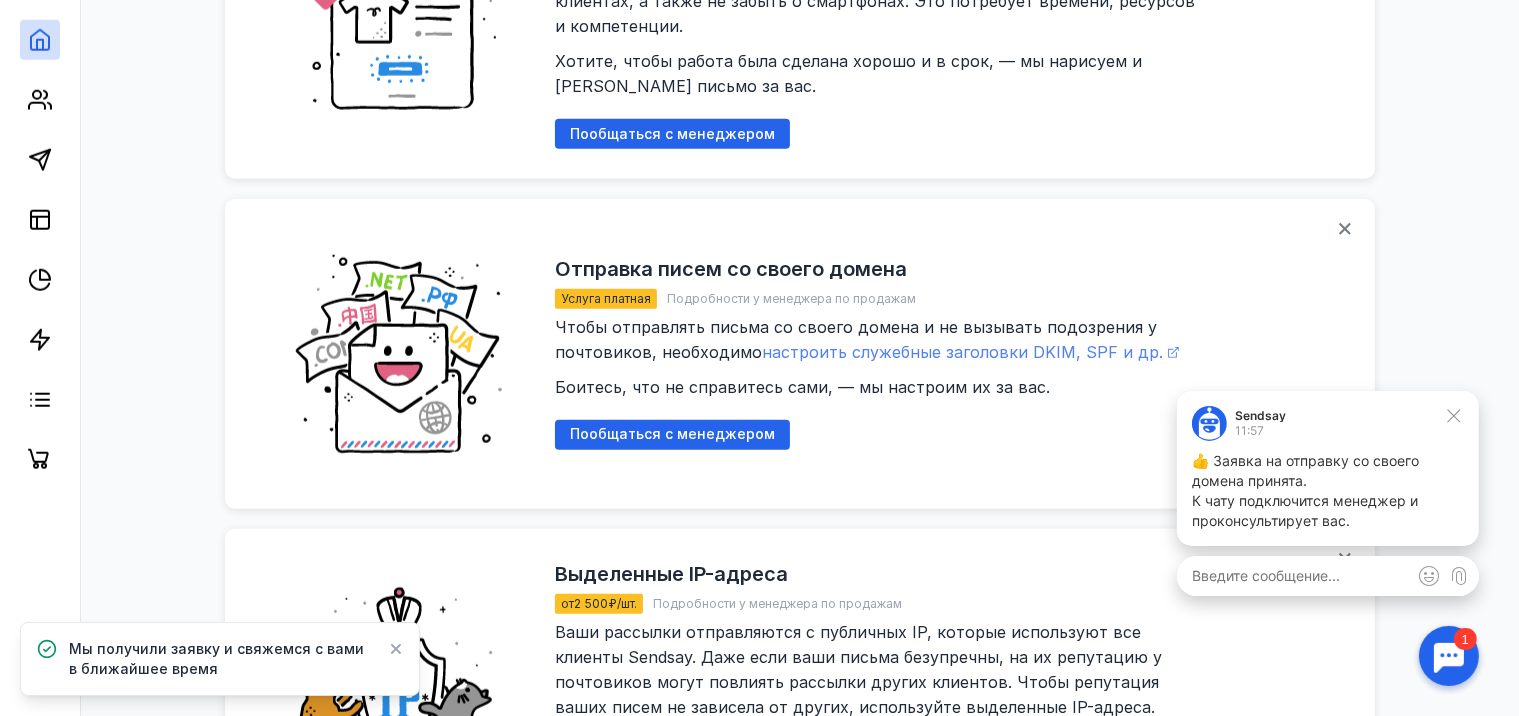 scroll, scrollTop: 0, scrollLeft: 0, axis: both 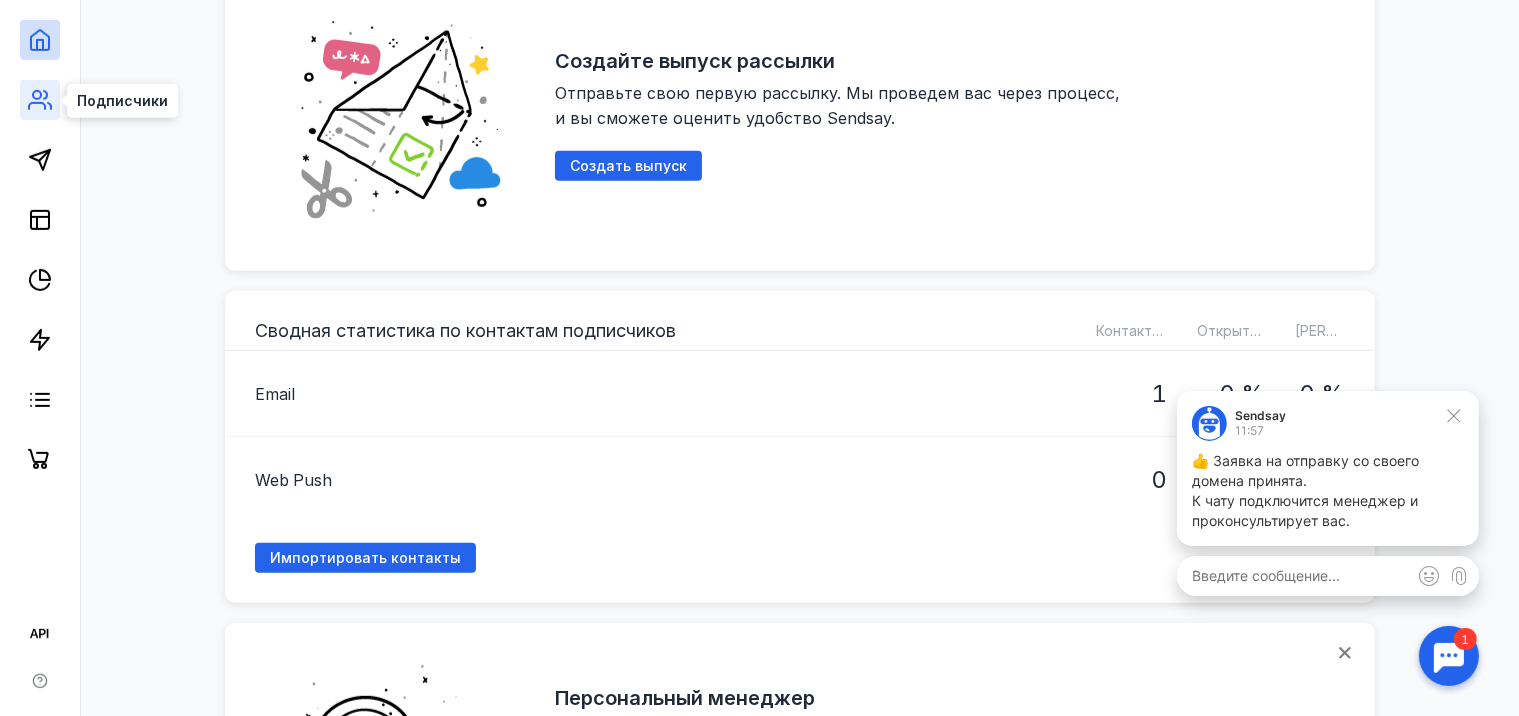 click 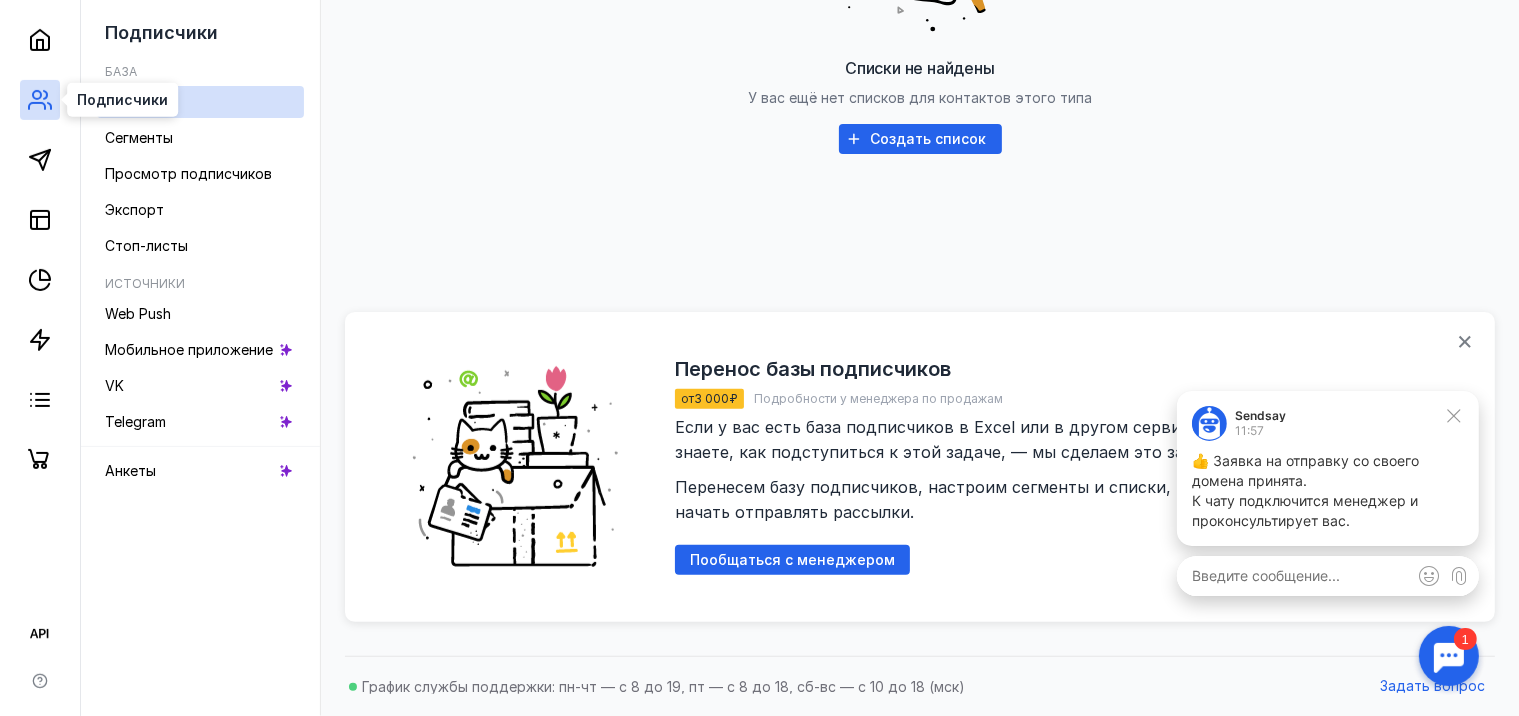 scroll, scrollTop: 617, scrollLeft: 0, axis: vertical 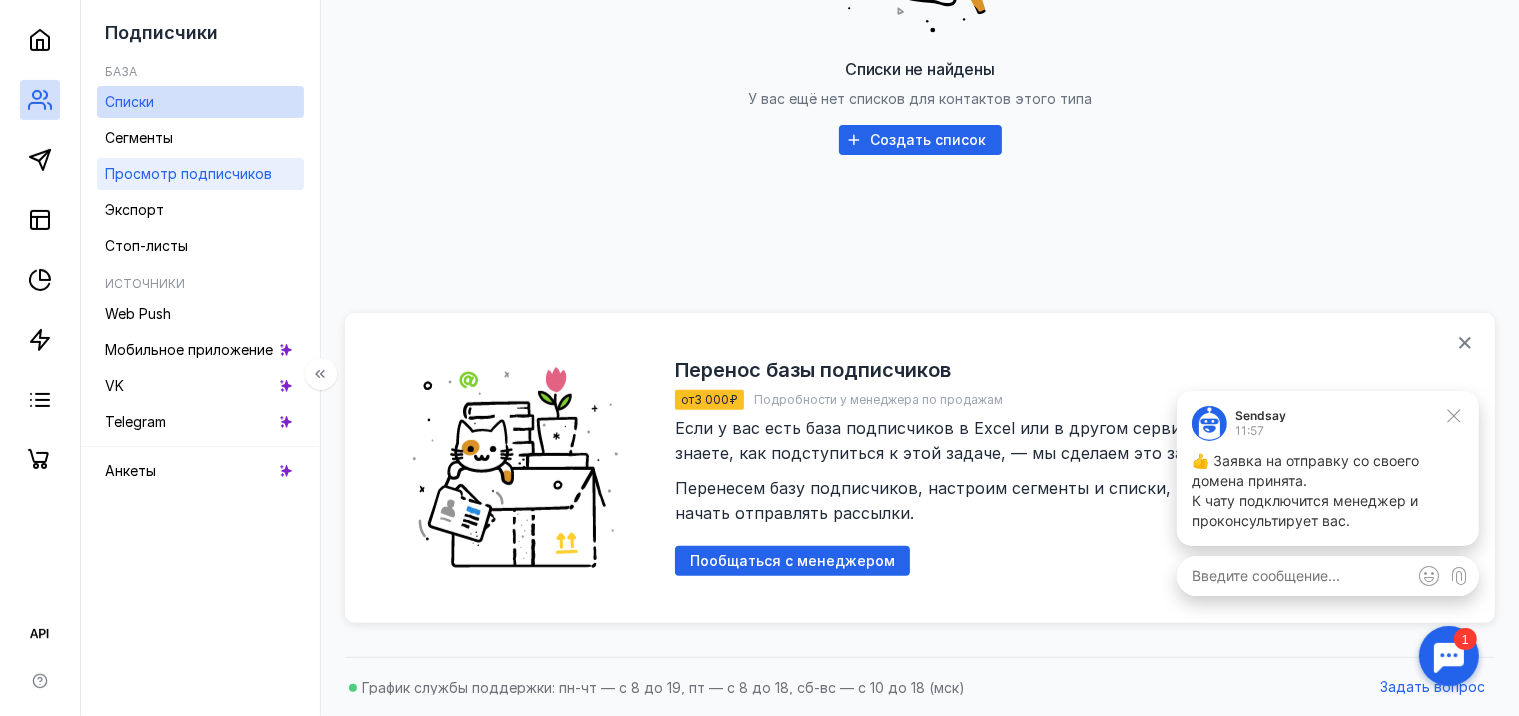 click on "Просмотр подписчиков" at bounding box center [188, 173] 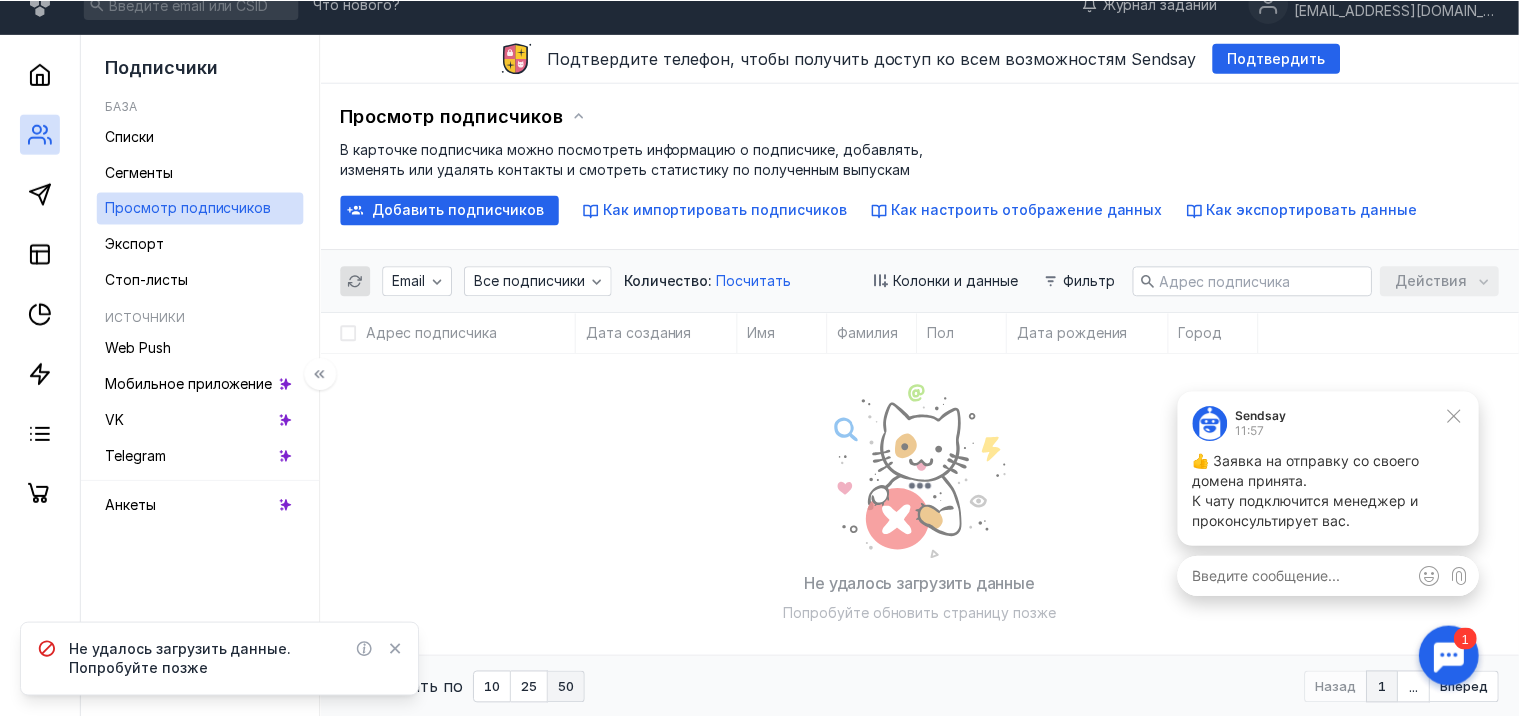 scroll, scrollTop: 0, scrollLeft: 0, axis: both 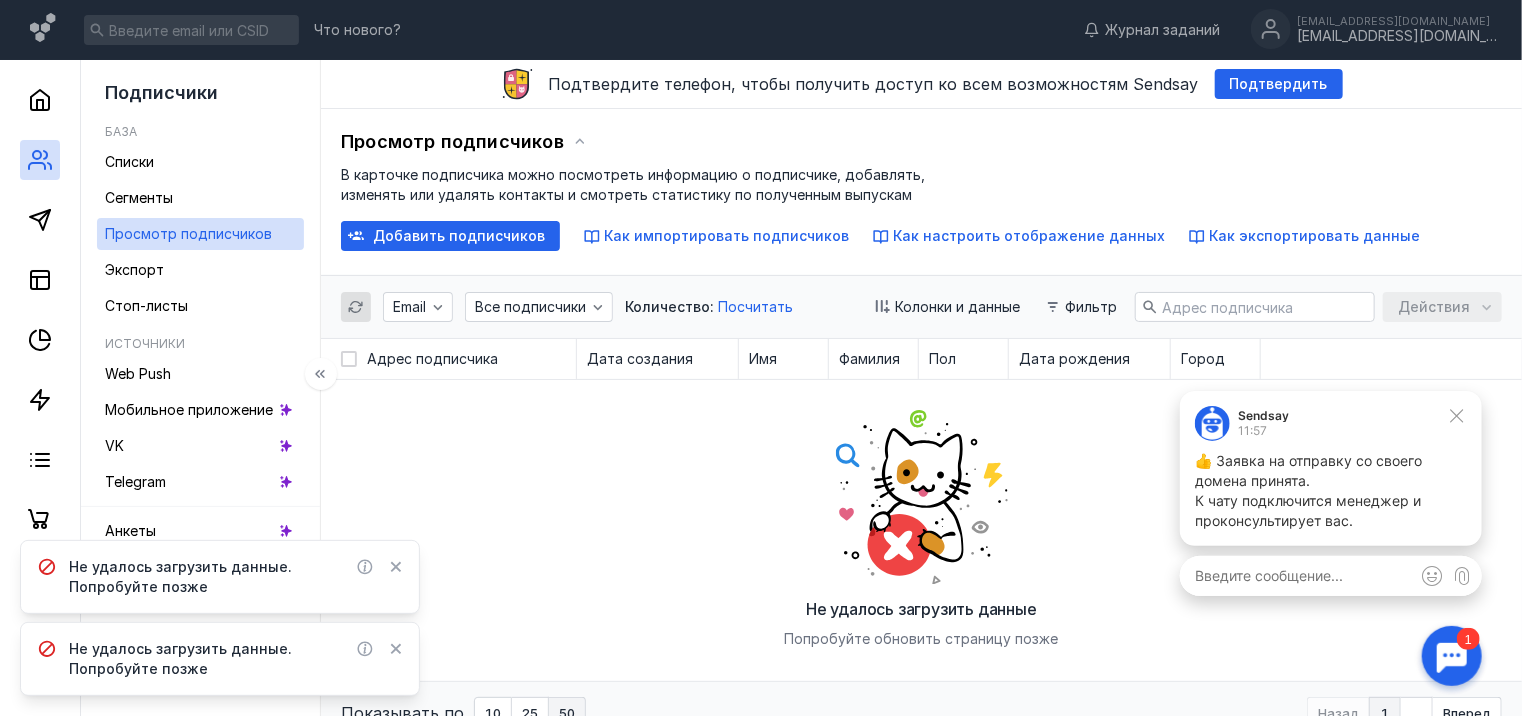 click on "База Списки Сегменты Просмотр подписчиков Экспорт Стоп-листы" at bounding box center (200, 216) 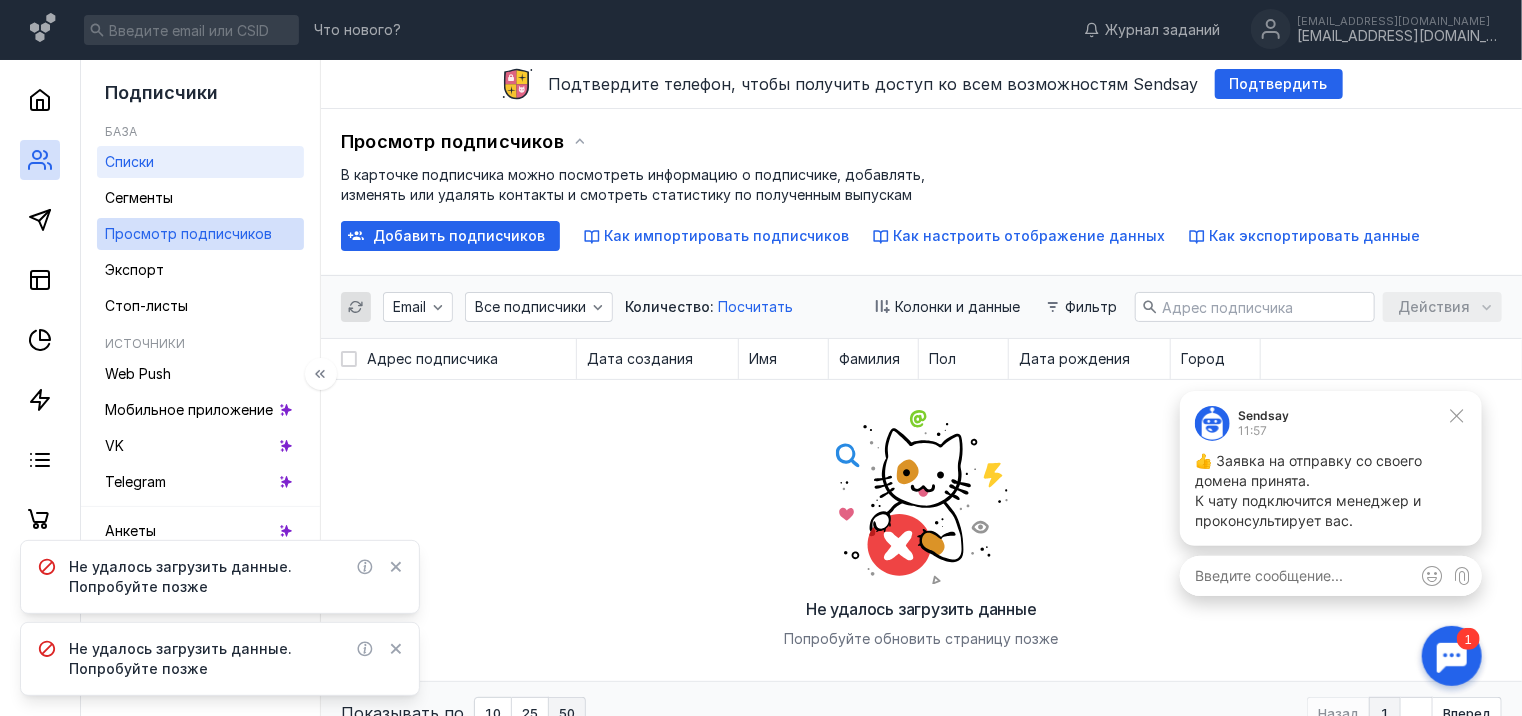 click on "Списки" at bounding box center (129, 161) 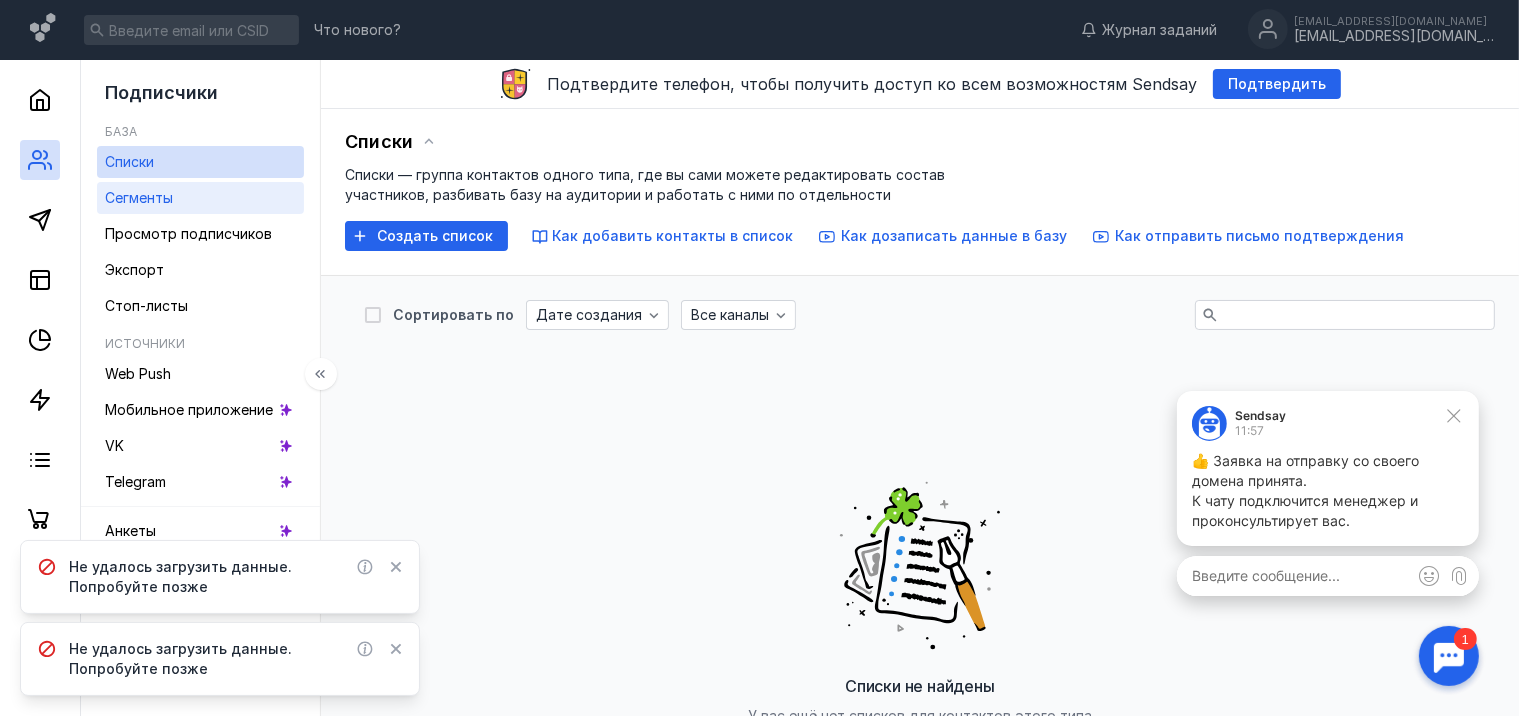 click on "Сегменты" at bounding box center (139, 198) 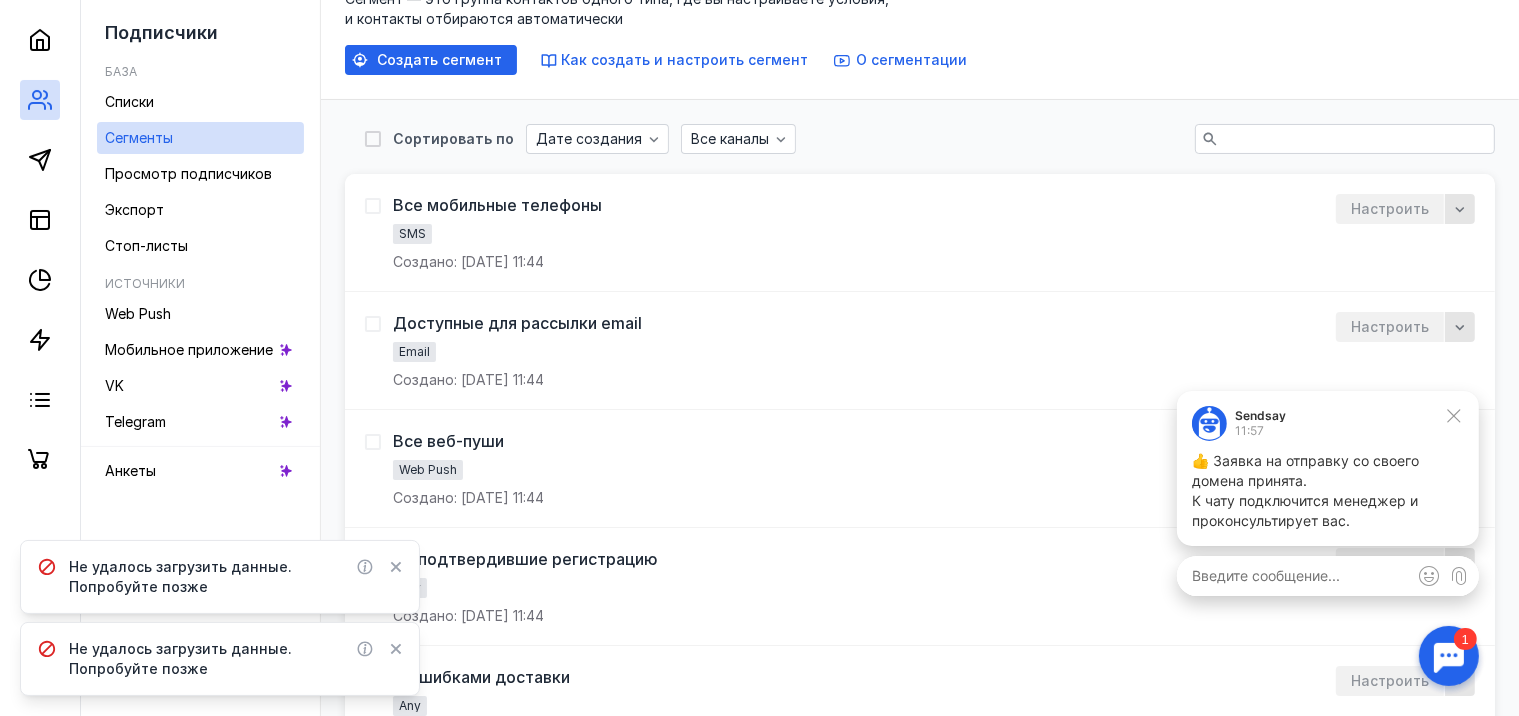scroll, scrollTop: 200, scrollLeft: 0, axis: vertical 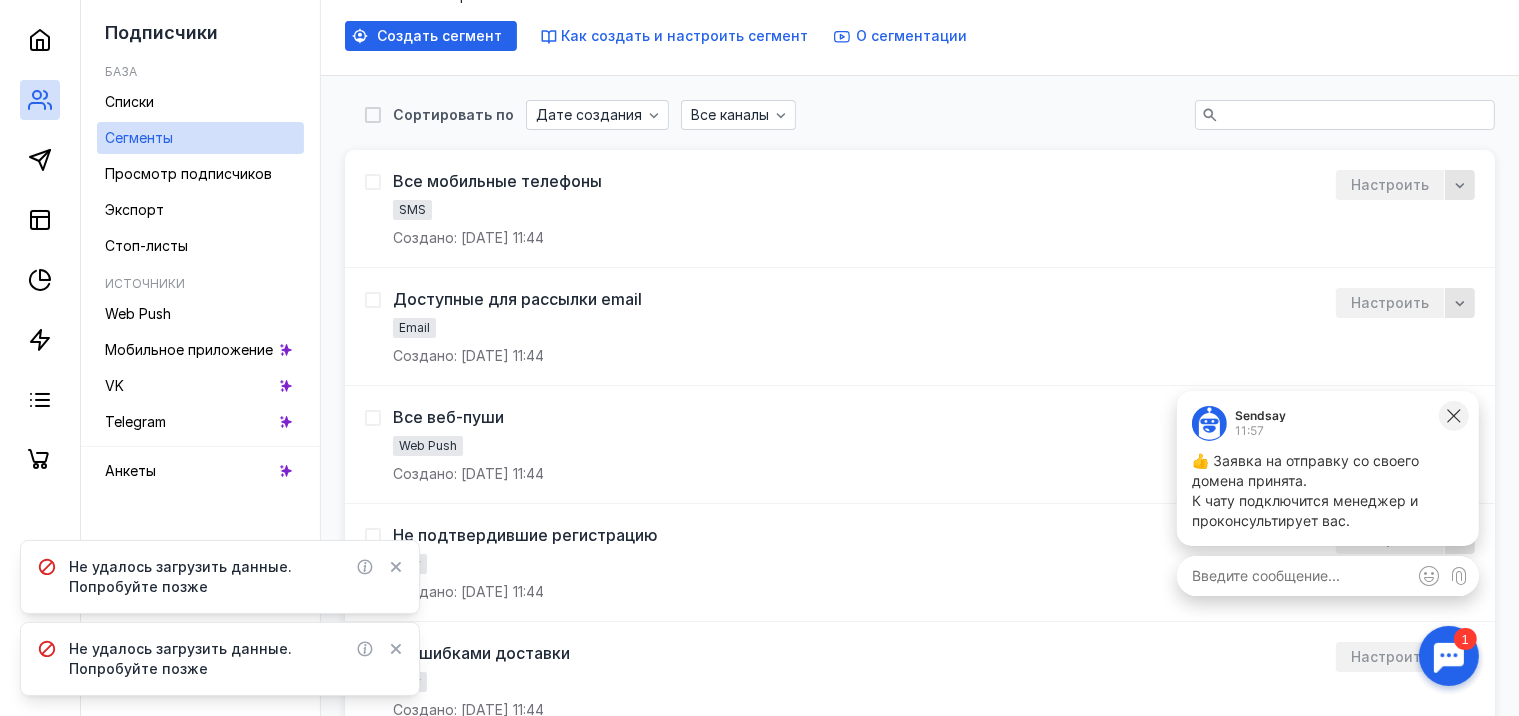 click 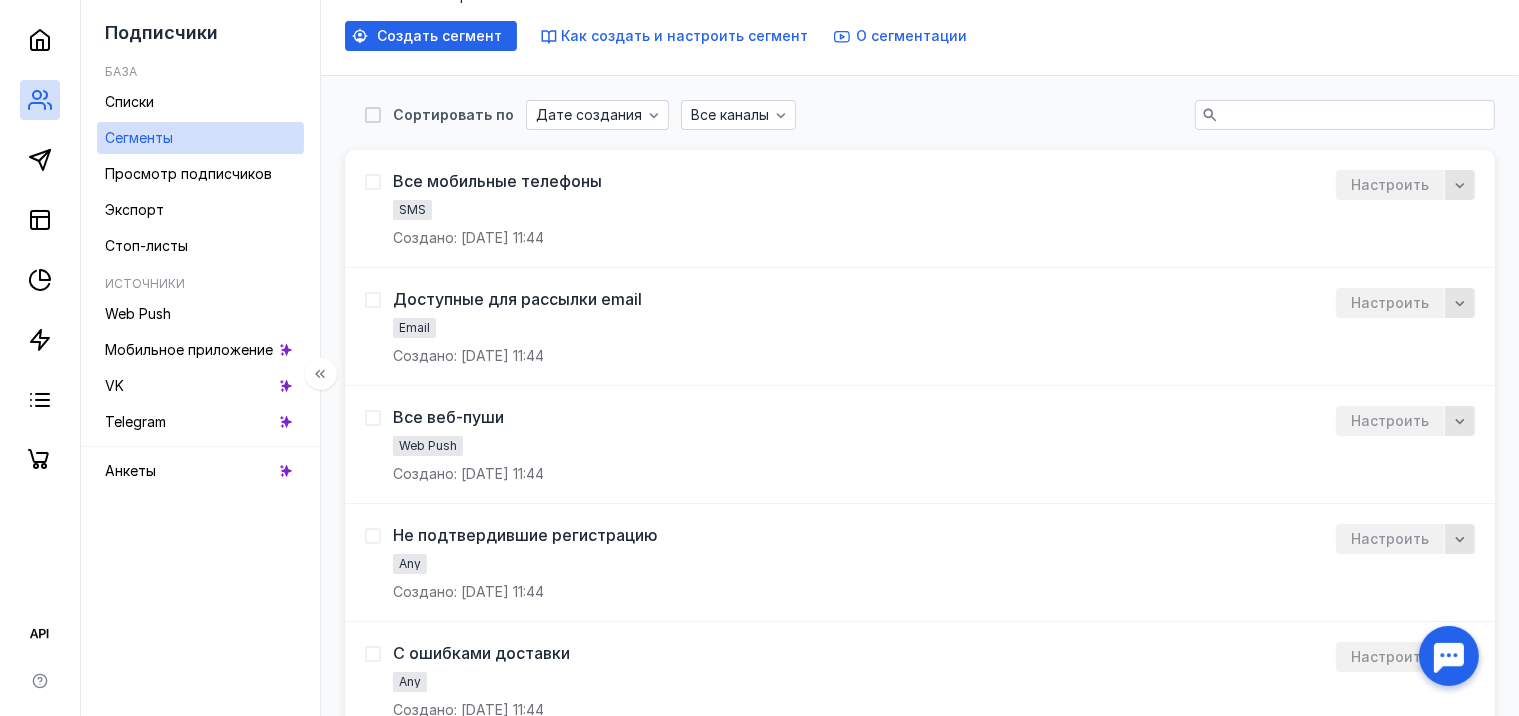 click on "Анкеты" at bounding box center (130, 471) 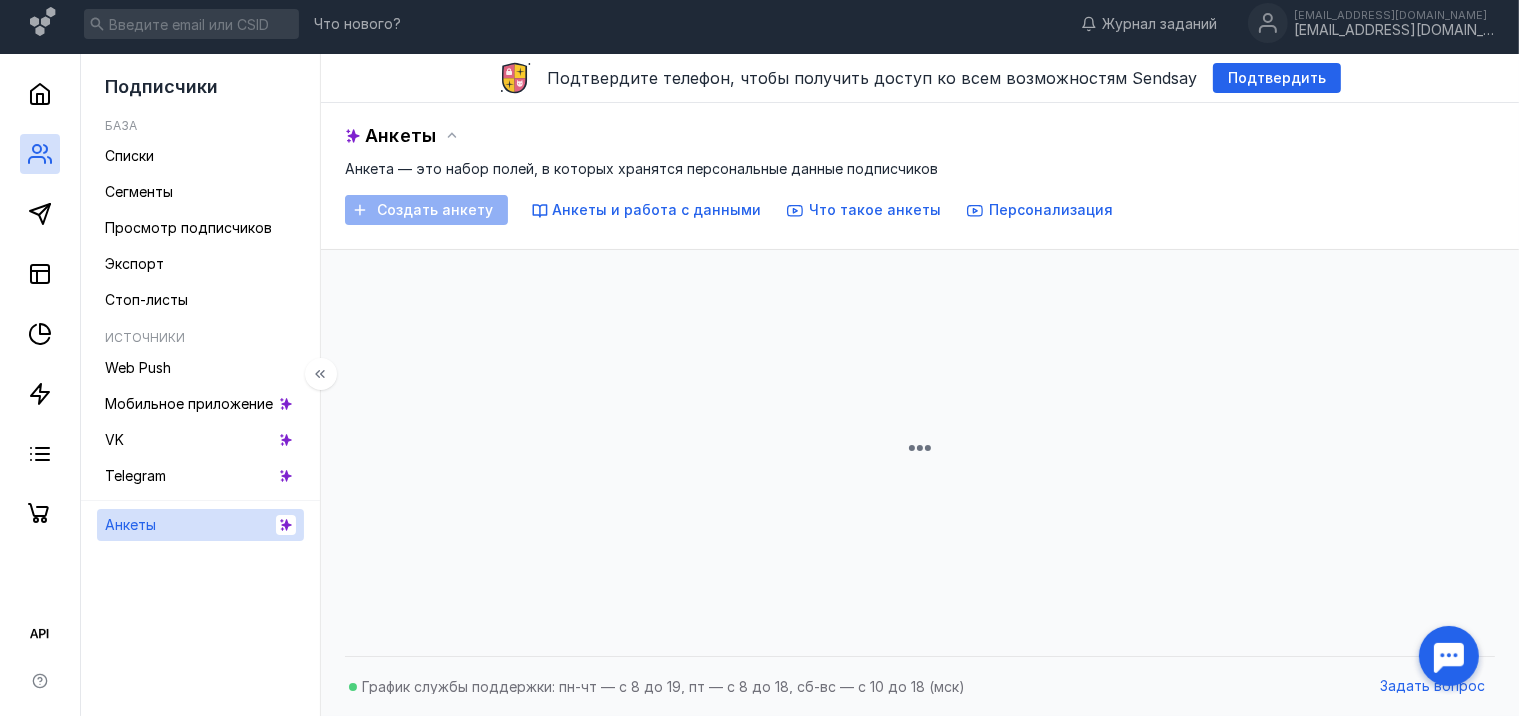 scroll, scrollTop: 200, scrollLeft: 0, axis: vertical 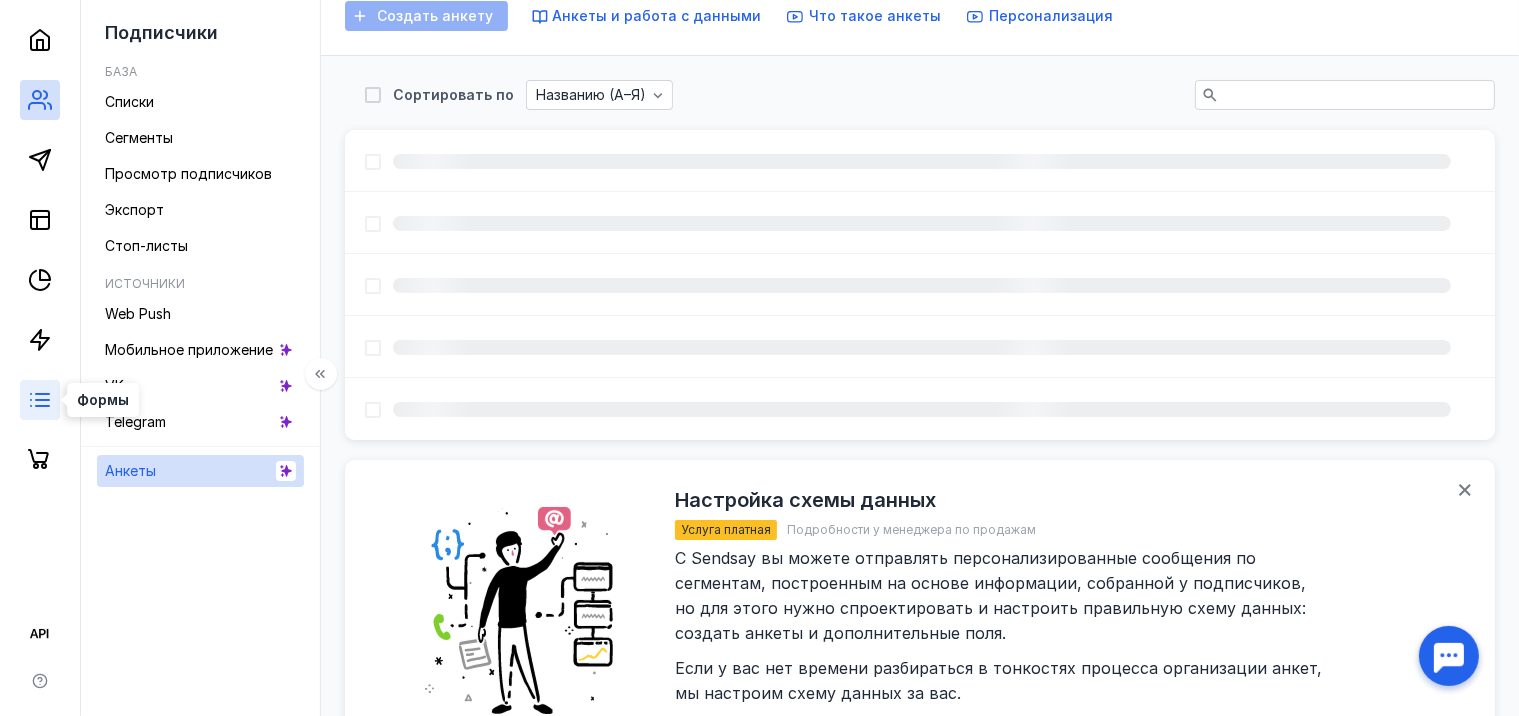 click 